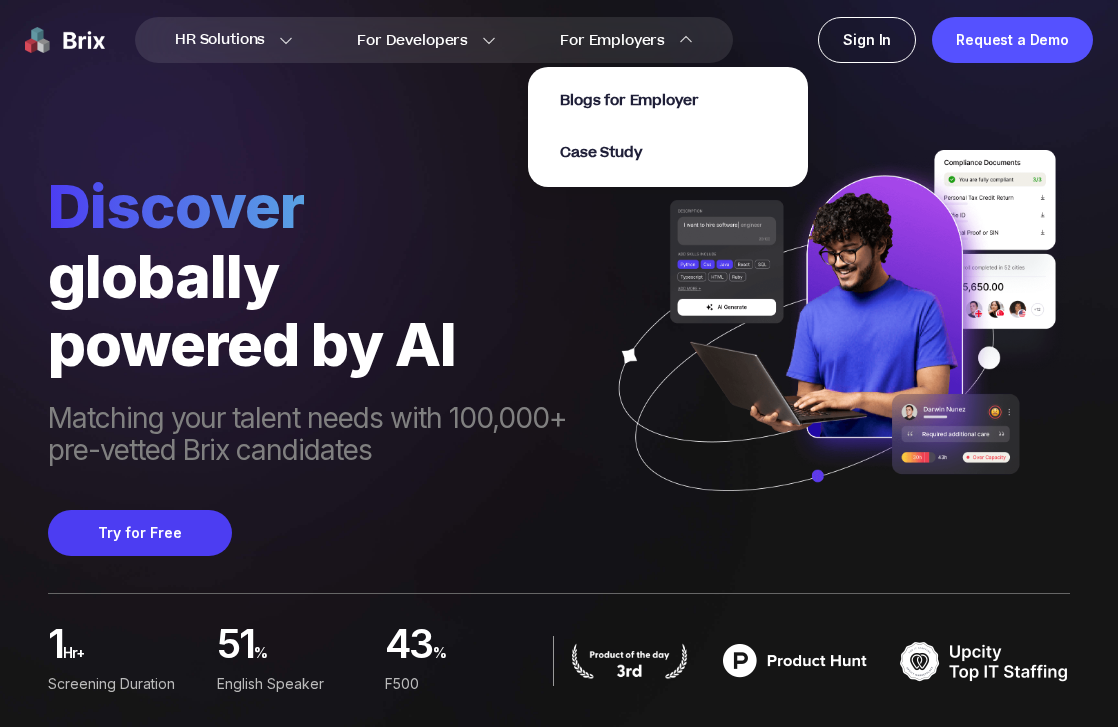 scroll, scrollTop: 0, scrollLeft: 0, axis: both 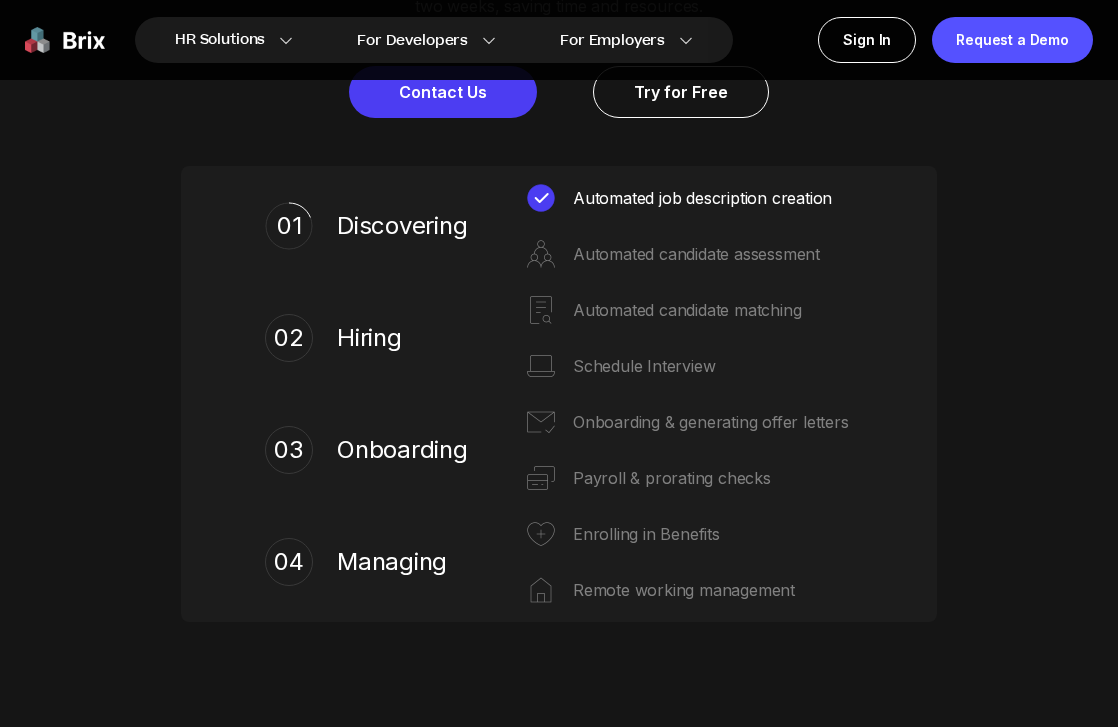 click on "03 Onboarding" at bounding box center [371, 450] 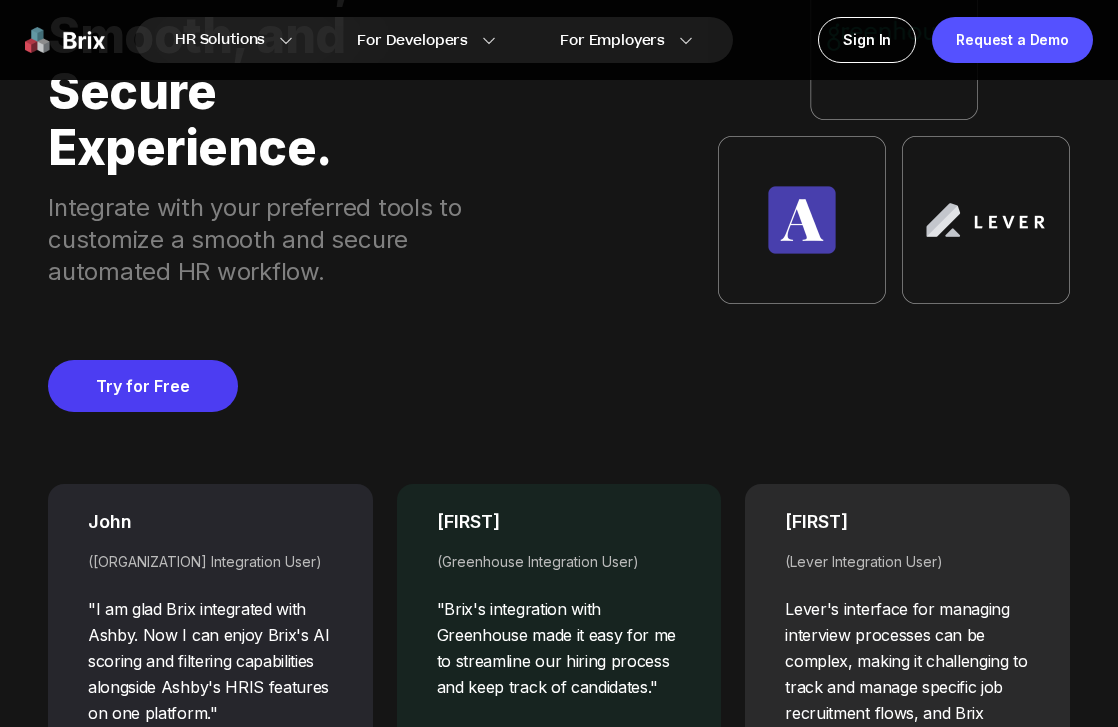 scroll, scrollTop: 6021, scrollLeft: 0, axis: vertical 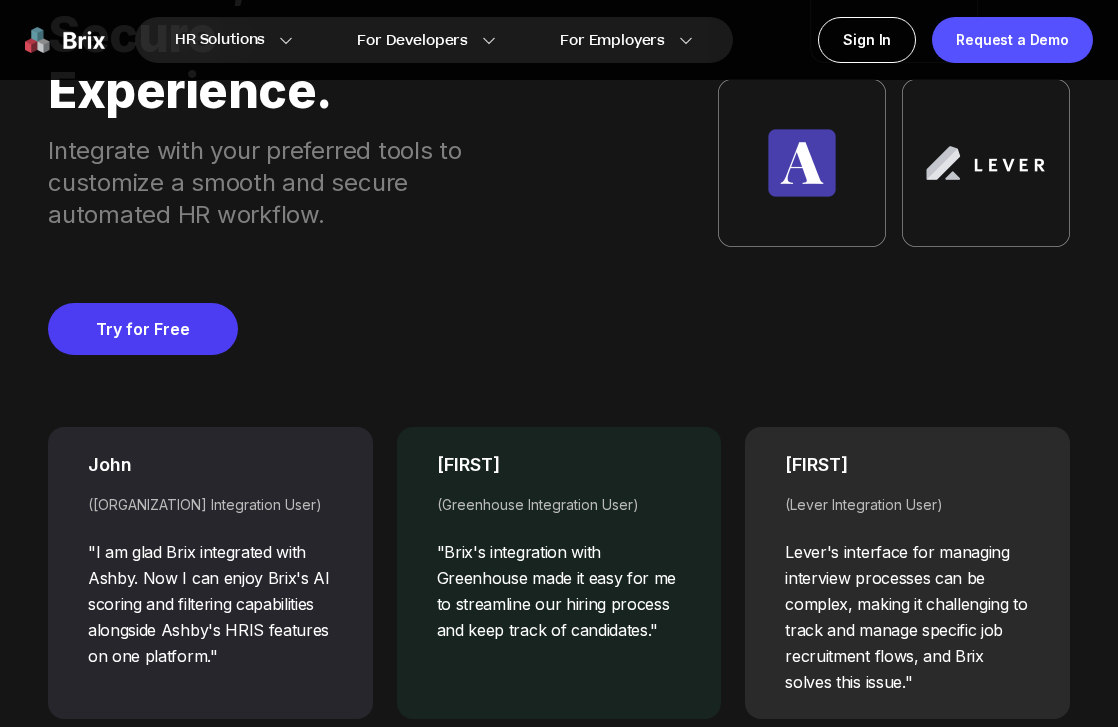 click on "Customized, Smooth, and Secure Experience. Integrate with your preferred tools to customize a smooth and secure automated HR workflow. Try for Free" at bounding box center [559, 125] 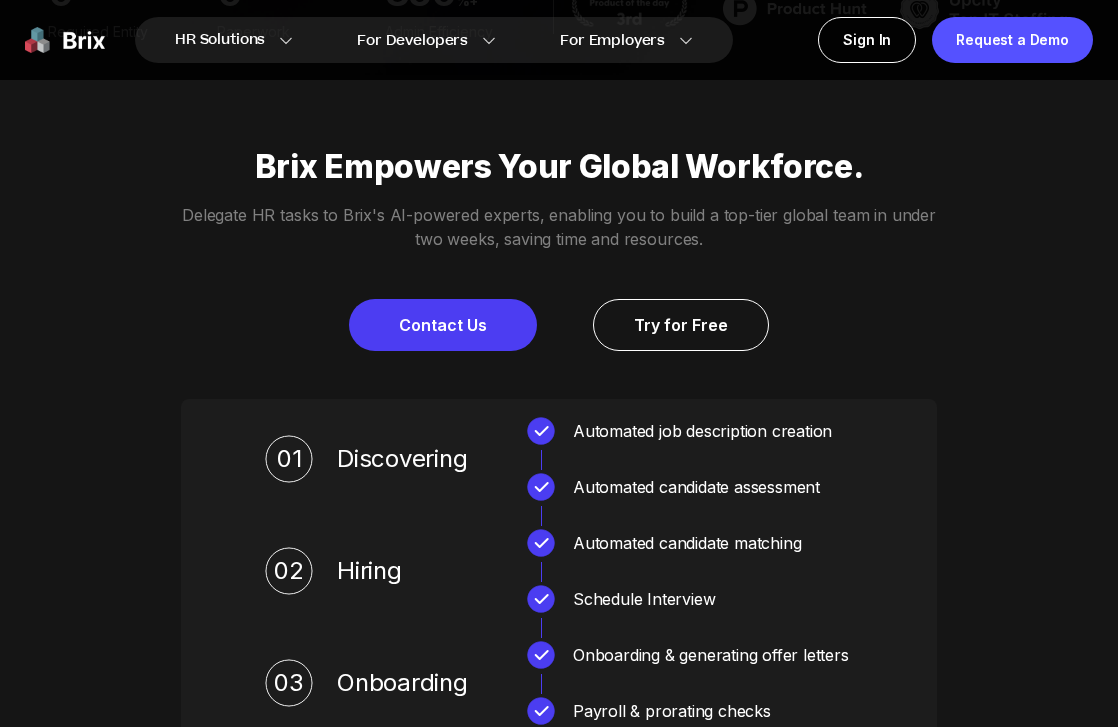 scroll, scrollTop: 0, scrollLeft: 0, axis: both 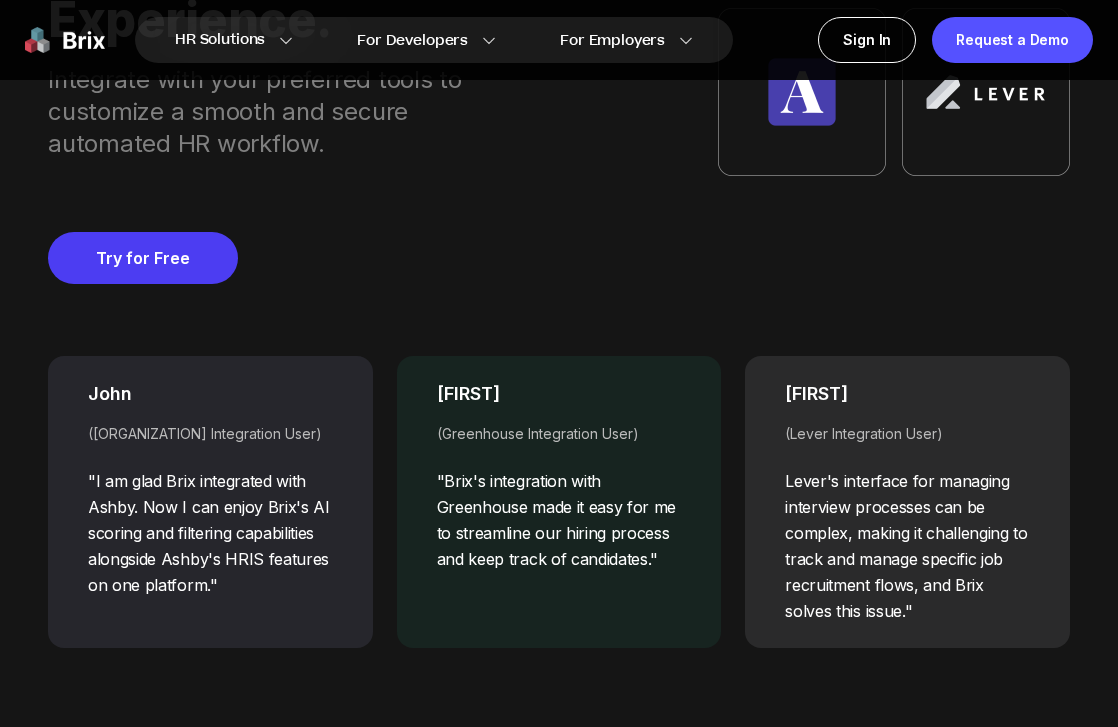 click on ""Brix's integration with Greenhouse made it easy for me to streamline our hiring process and keep track of candidates."" at bounding box center [559, 520] 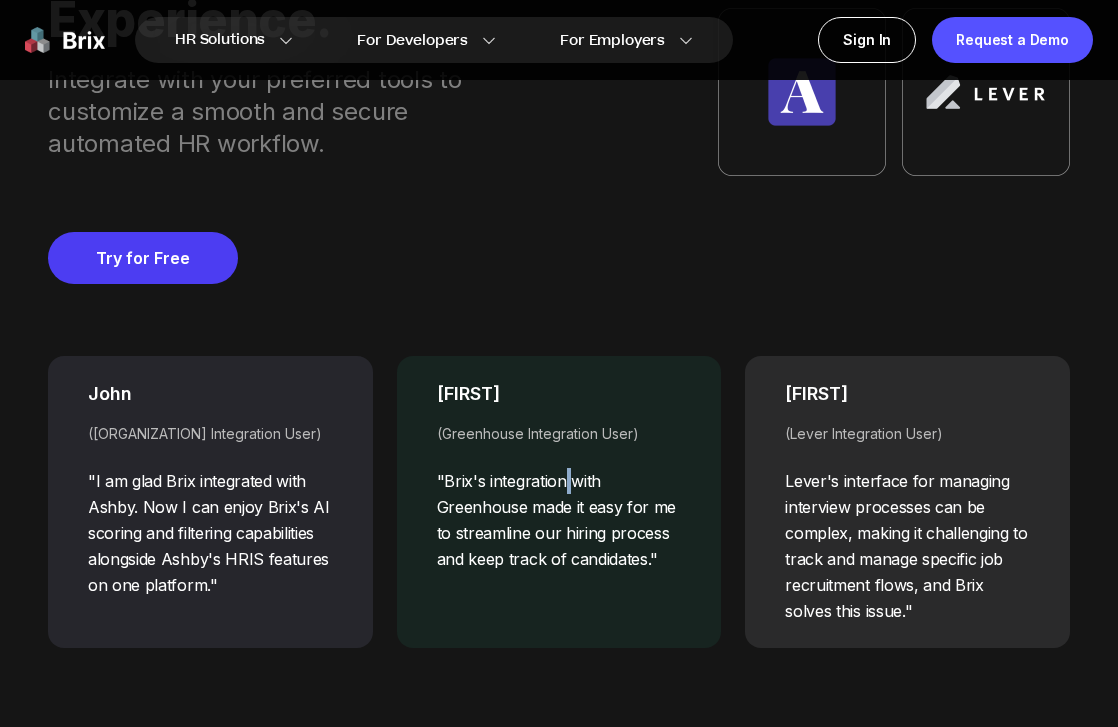 click on ""Brix's integration with Greenhouse made it easy for me to streamline our hiring process and keep track of candidates."" at bounding box center [559, 520] 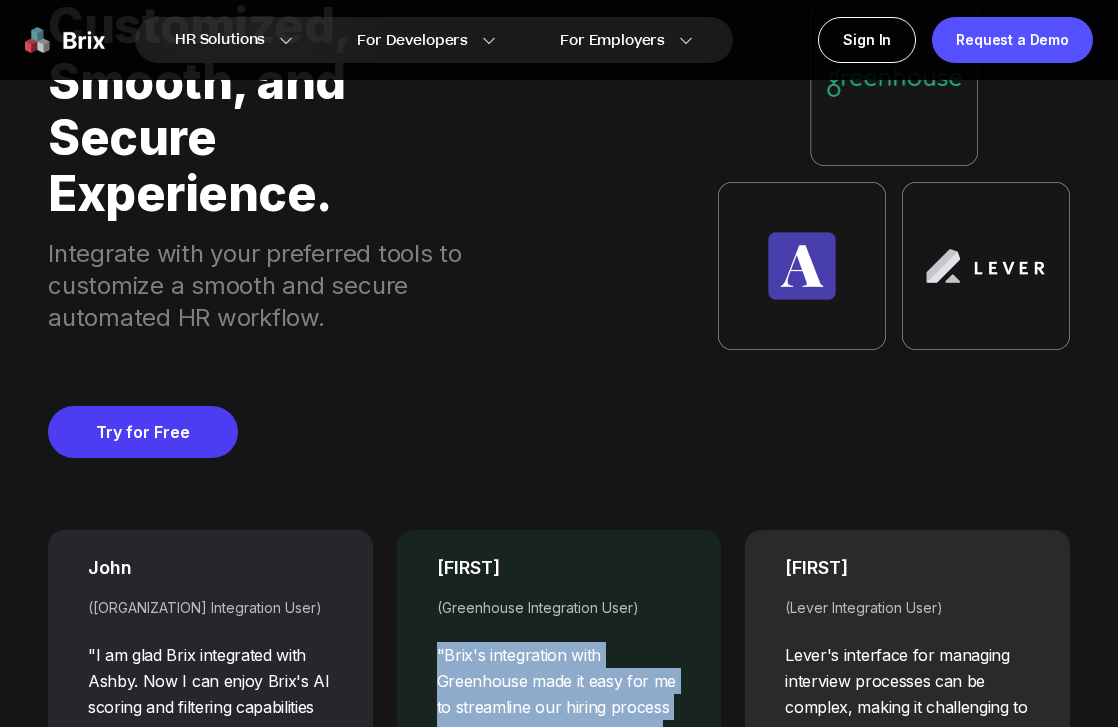 scroll, scrollTop: 5891, scrollLeft: 0, axis: vertical 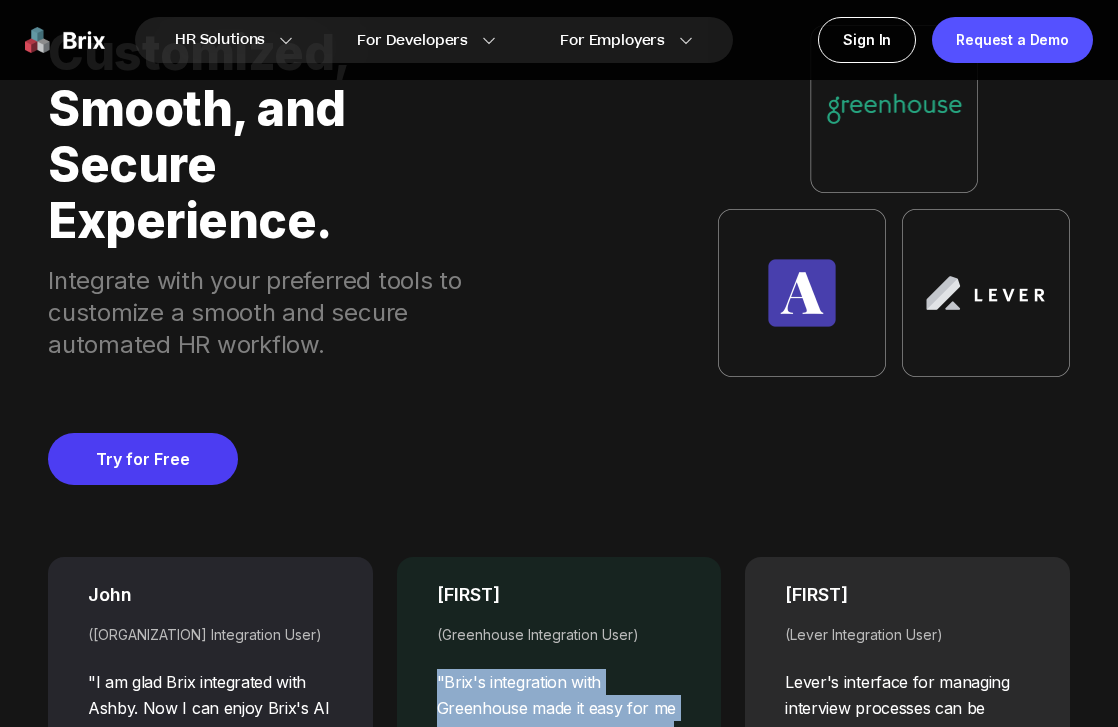 click on "Customized, Smooth, and Secure Experience. Integrate with your preferred tools to customize a smooth and secure automated HR workflow. Try for Free" at bounding box center [559, 255] 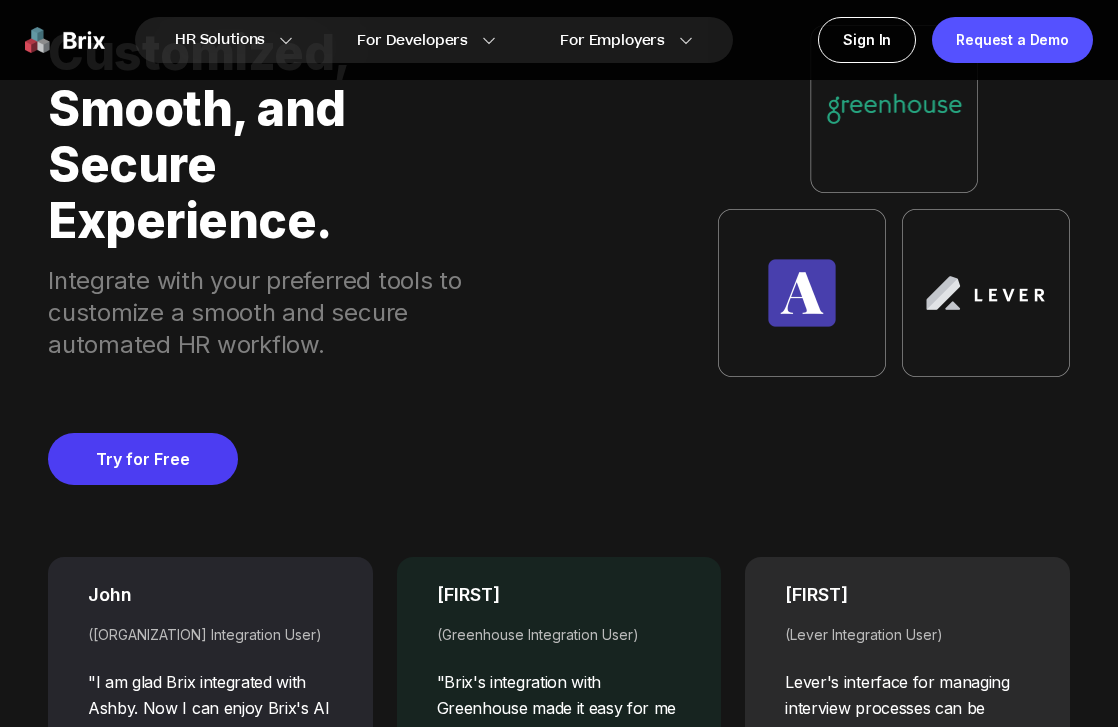 click on "Customized, Smooth, and Secure Experience. Integrate with your preferred tools to customize a smooth and secure automated HR workflow. Try for Free" at bounding box center [559, 255] 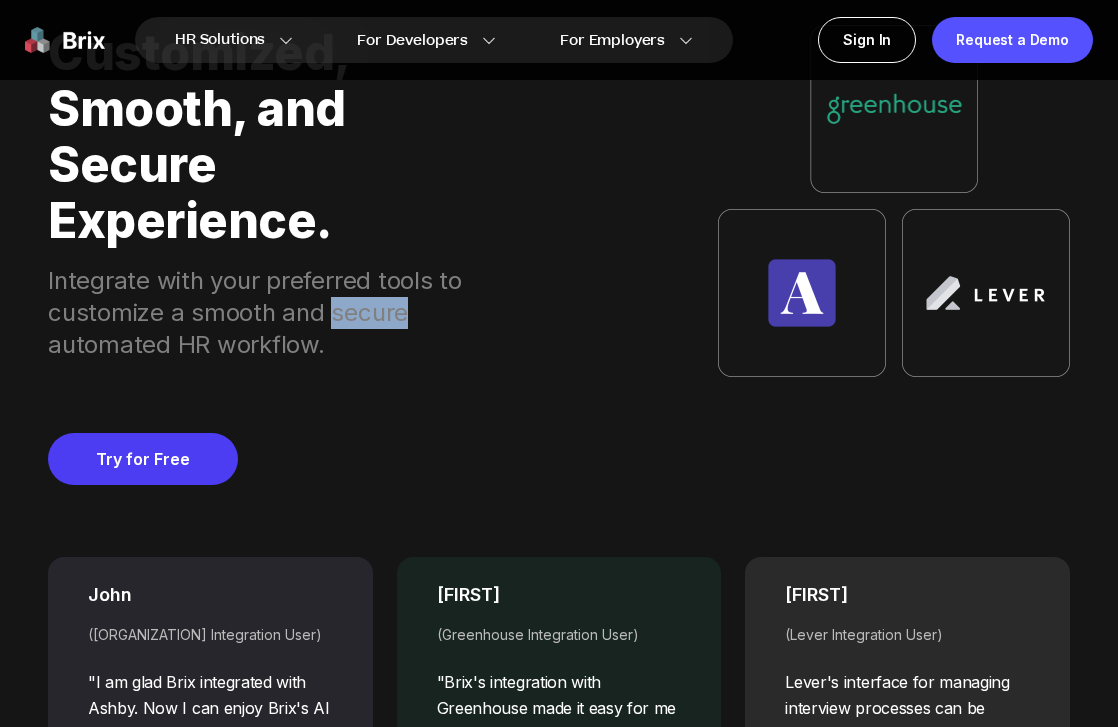 click on "Customized, Smooth, and Secure Experience. Integrate with your preferred tools to customize a smooth and secure automated HR workflow. Try for Free" at bounding box center [559, 255] 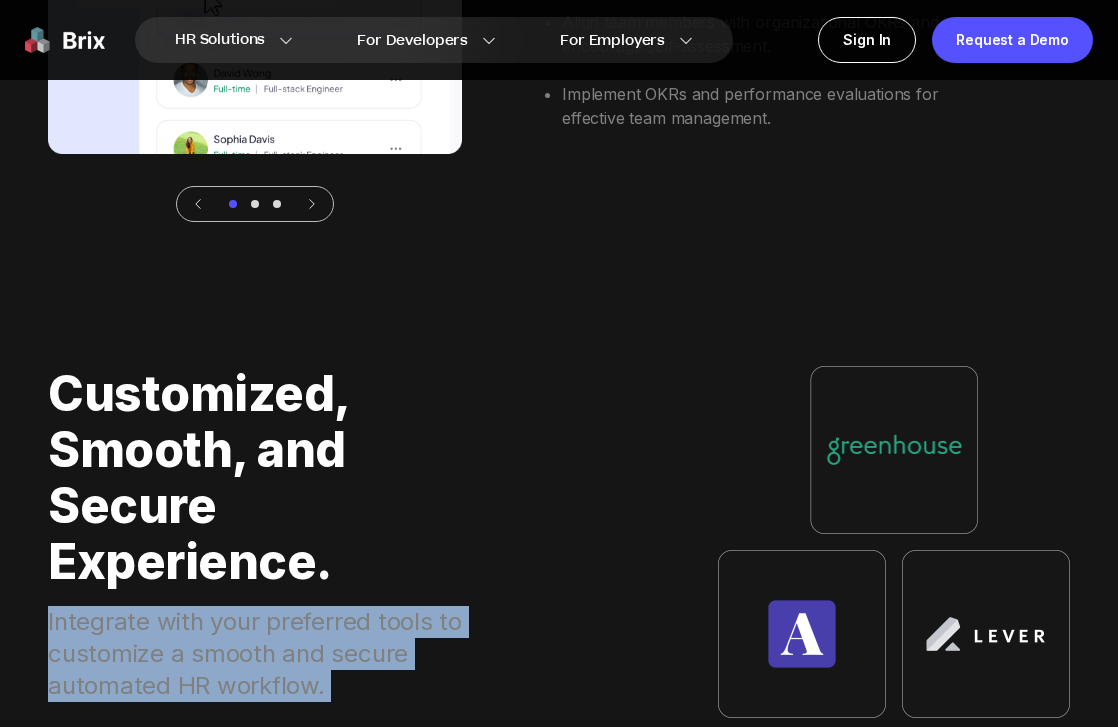 scroll, scrollTop: 5038, scrollLeft: 0, axis: vertical 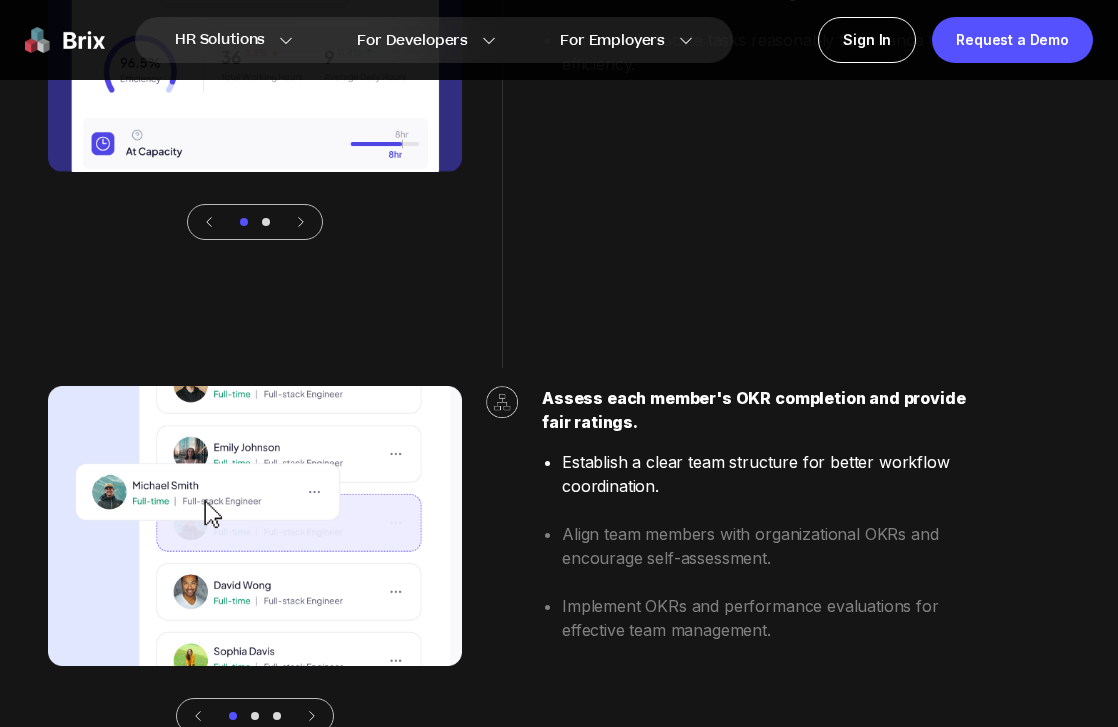 click on "Stay updated on your team's project progress with Jira Integration. Board views provide clear insights into sprint progress, work scope, and project deadlines. Visualize the issue-solving pipeline to manage teams' work hours and issue distribution. Team Overview helps you better understand team member’s contributions and work status. Personalized reports on each team member’s work status and emotional well-being. Adjust and allocate tasks reasonably to enhance team efficiency. Assess each member's OKR completion and provide fair ratings. Establish a clear team structure for better workflow coordination. Align team members with organizational OKRs and encourage self-assessment. Implement OKRs and performance evaluations for effective team management." at bounding box center (559, 66) 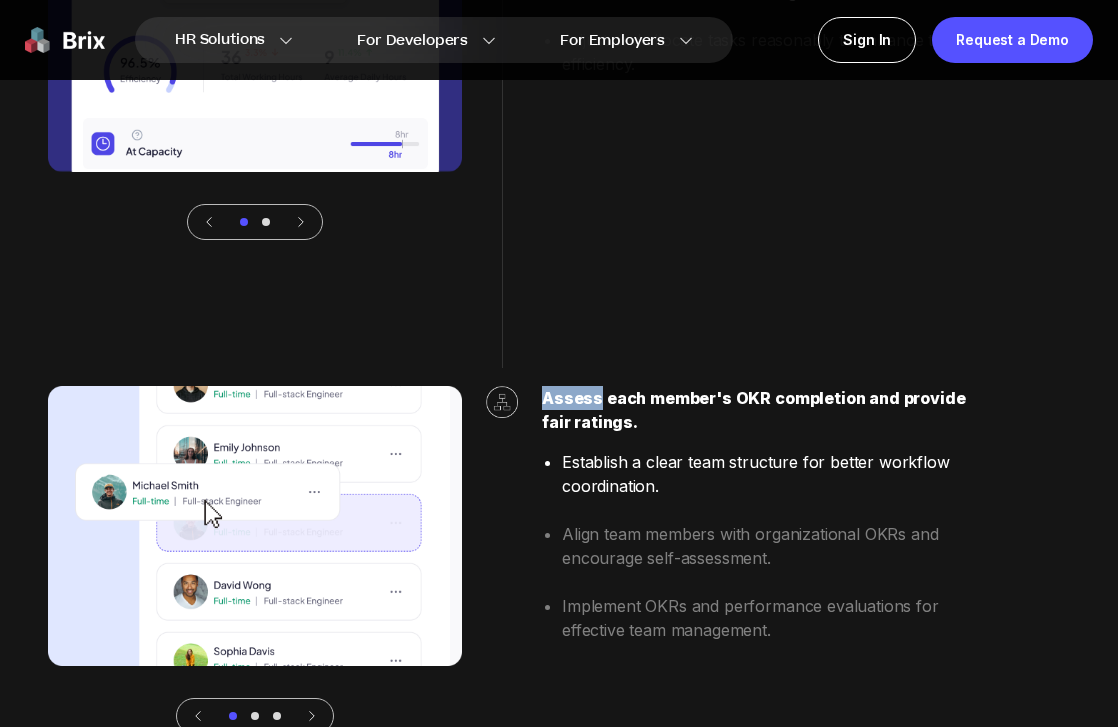 click on "Stay updated on your team's project progress with Jira Integration. Board views provide clear insights into sprint progress, work scope, and project deadlines. Visualize the issue-solving pipeline to manage teams' work hours and issue distribution. Team Overview helps you better understand team member’s contributions and work status. Personalized reports on each team member’s work status and emotional well-being. Adjust and allocate tasks reasonably to enhance team efficiency. Assess each member's OKR completion and provide fair ratings. Establish a clear team structure for better workflow coordination. Align team members with organizational OKRs and encourage self-assessment. Implement OKRs and performance evaluations for effective team management." at bounding box center (559, 66) 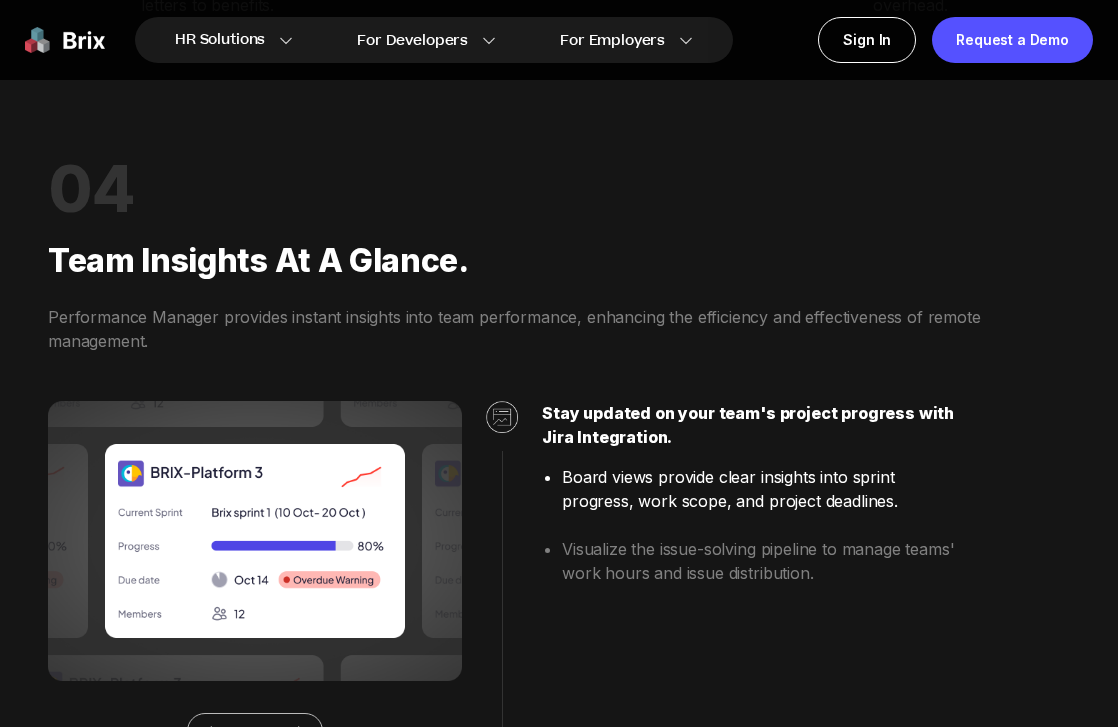 click on "Performance Manager provides instant insights into team performance, enhancing the efficiency and effectiveness of remote management." at bounding box center [559, 329] 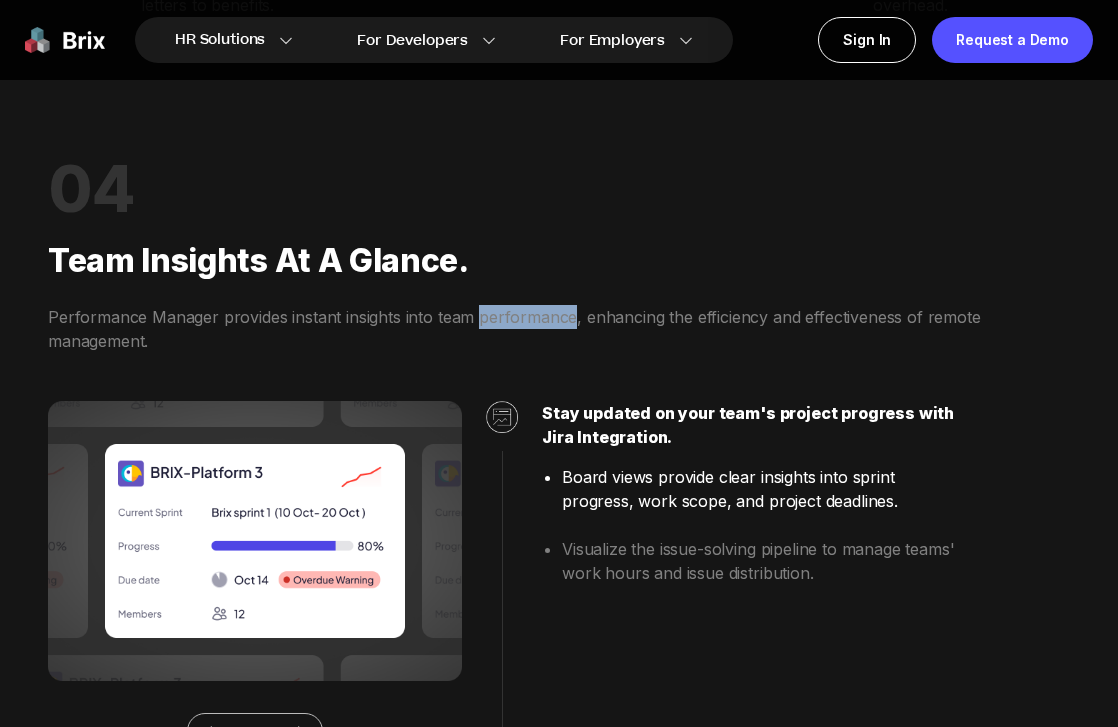 click on "Performance Manager provides instant insights into team performance, enhancing the efficiency and effectiveness of remote management." at bounding box center [559, 329] 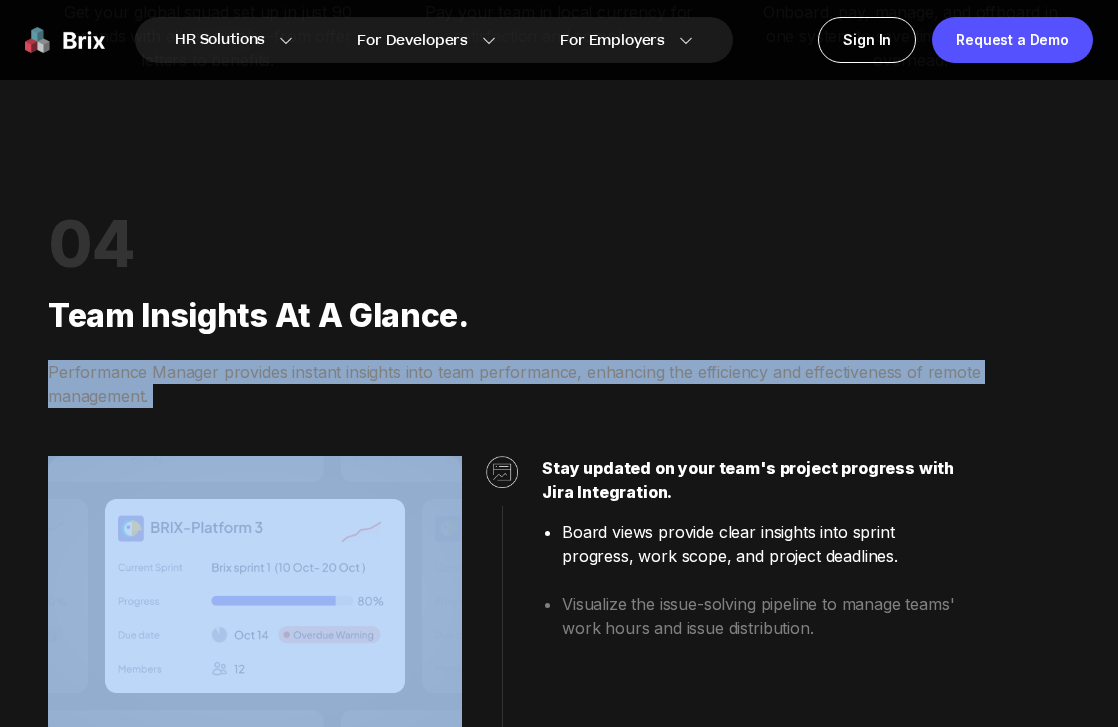 click on "Team Insights at a Glance." at bounding box center (559, 316) 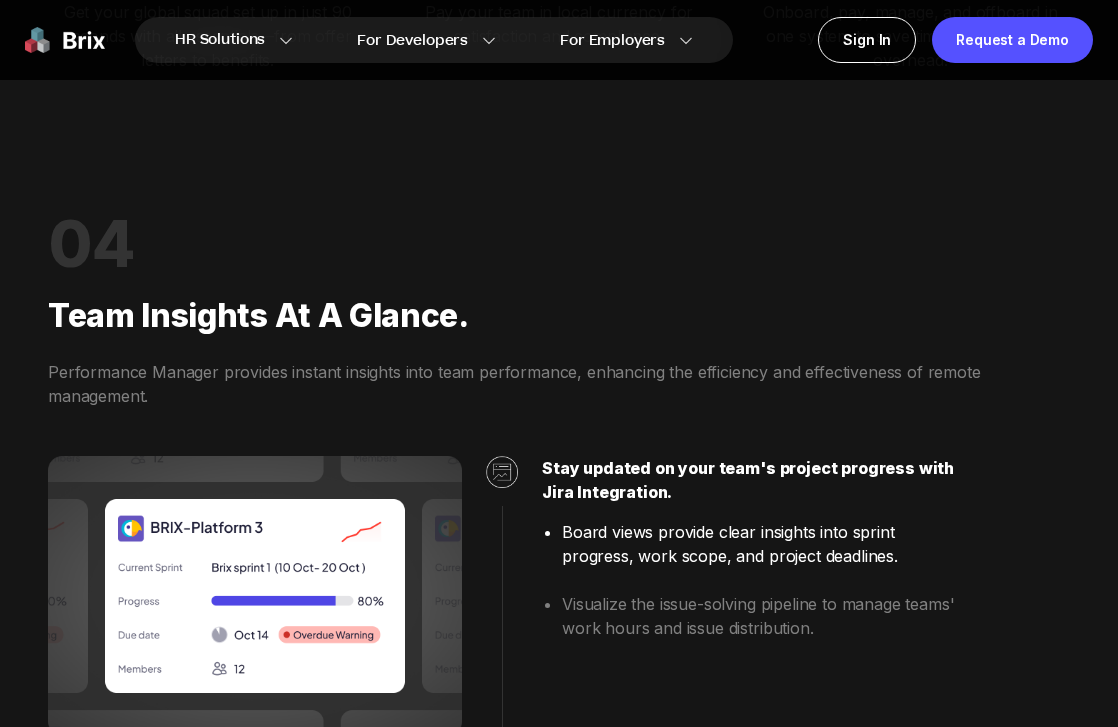 click on "Team Insights at a Glance." at bounding box center (559, 316) 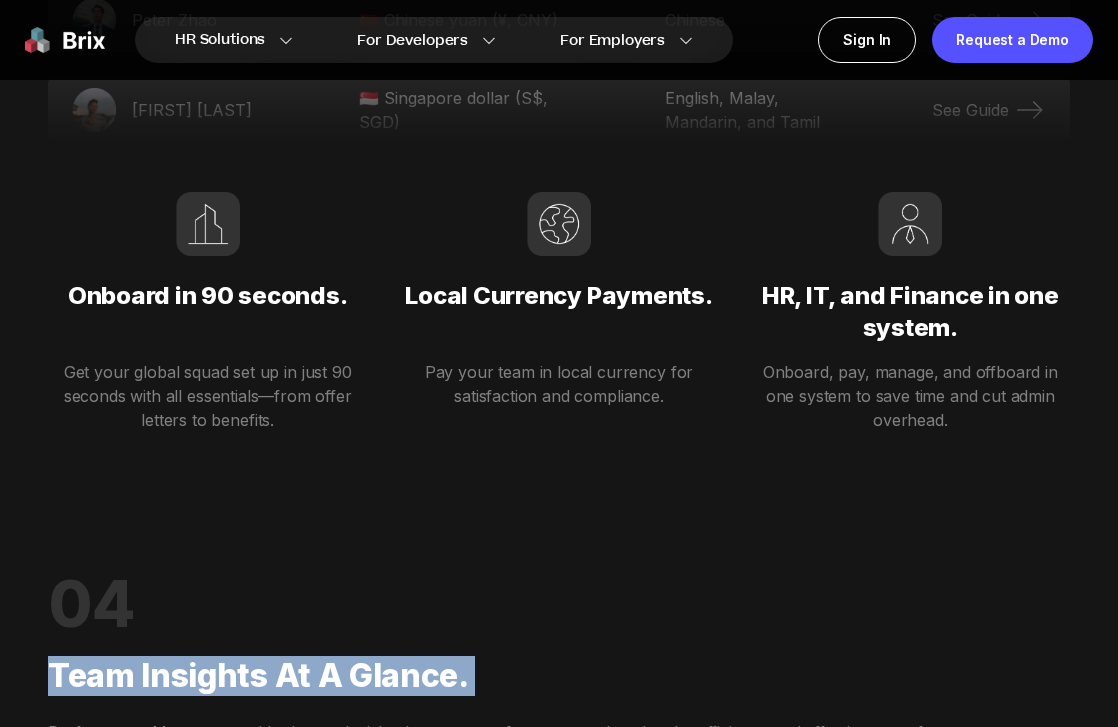 scroll, scrollTop: 3641, scrollLeft: 0, axis: vertical 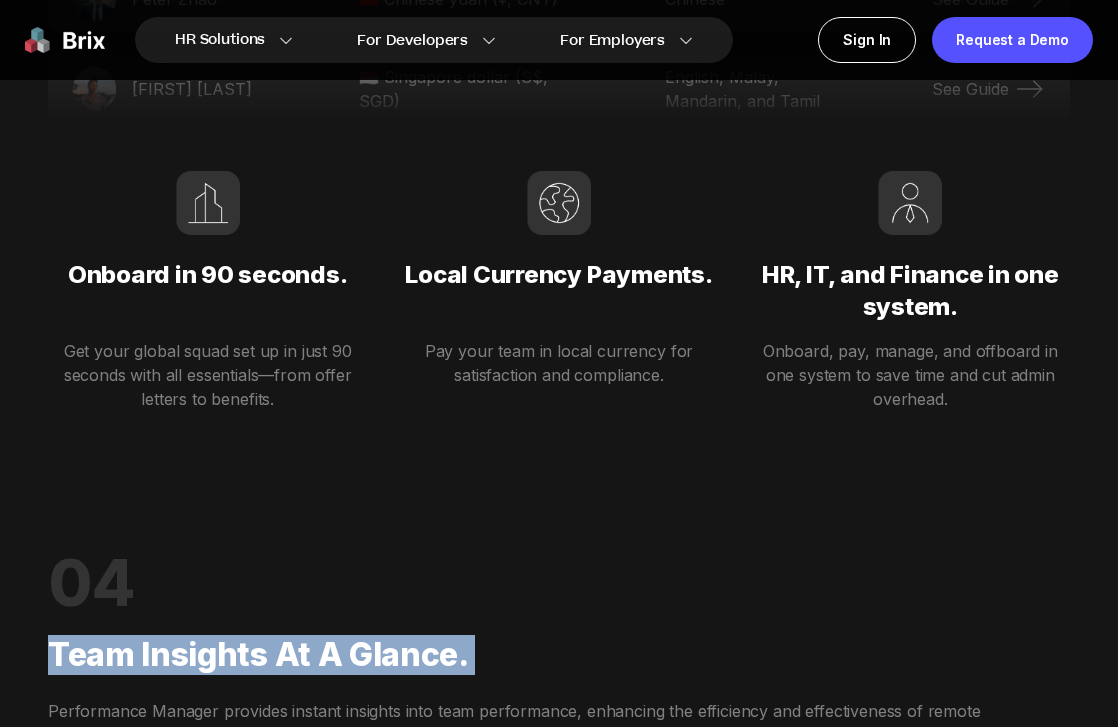 click on "Local Currency Payments." at bounding box center (558, 287) 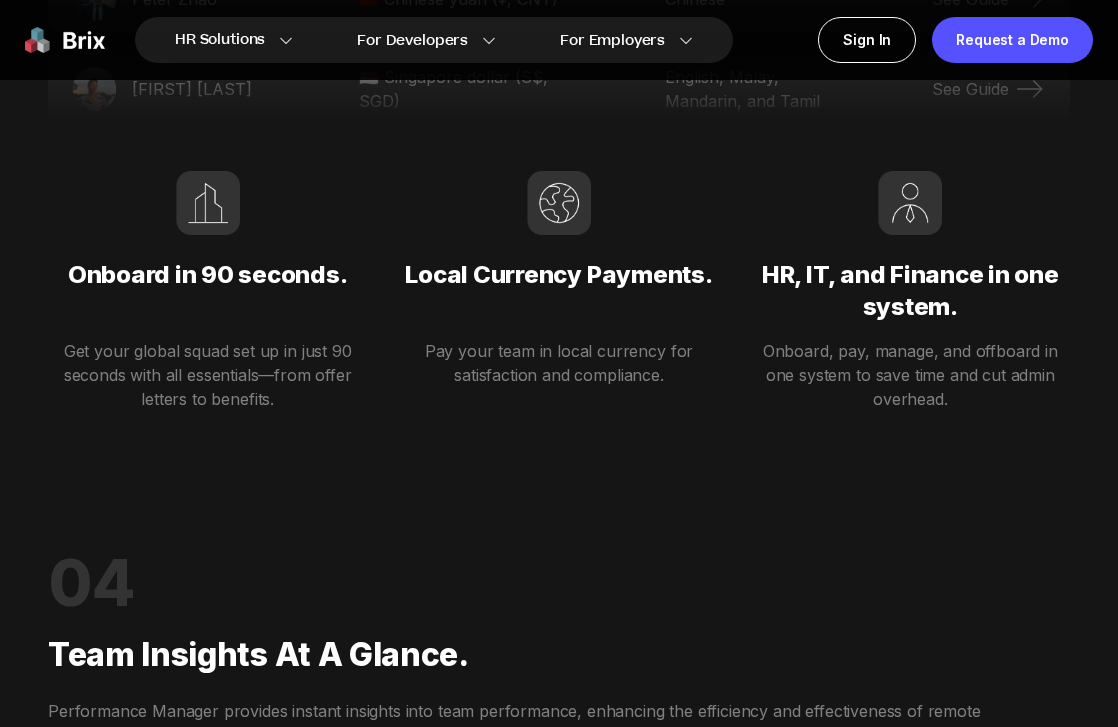 click on "Local Currency Payments." at bounding box center [558, 287] 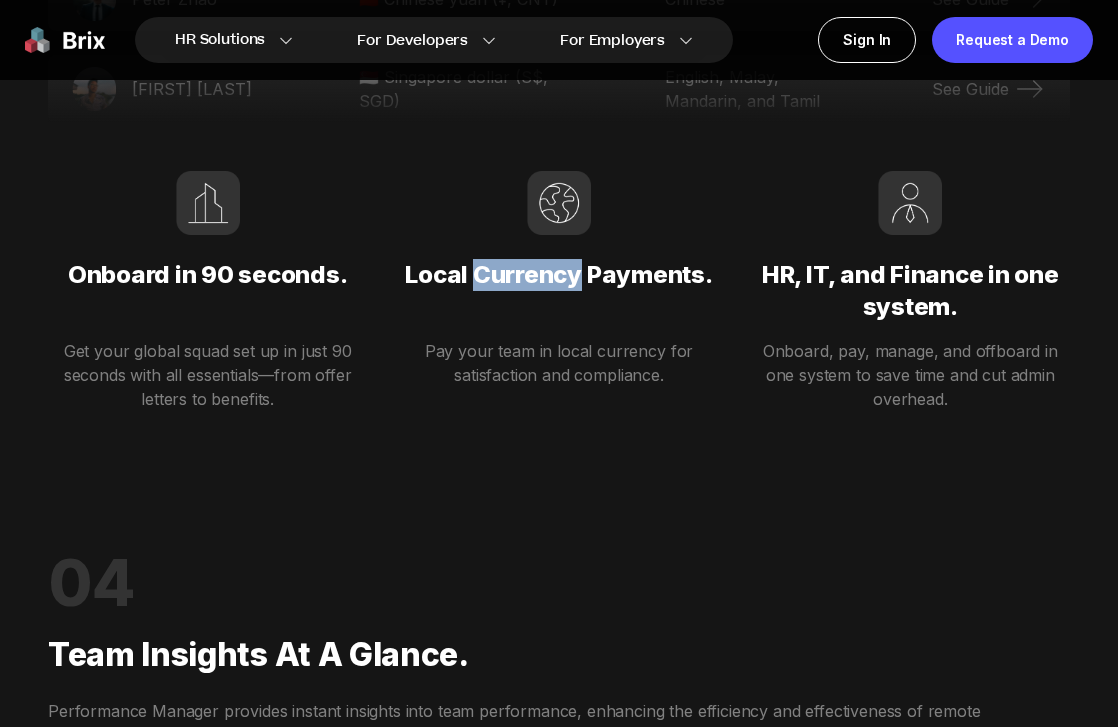 click on "Local Currency Payments." at bounding box center (558, 287) 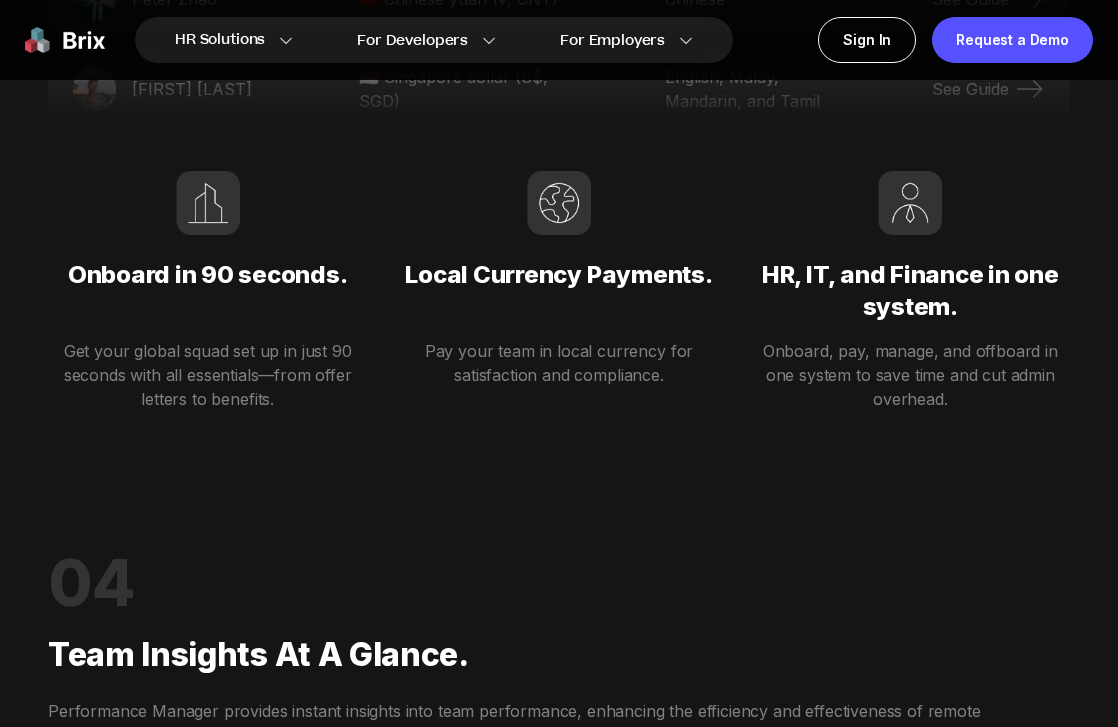 click on "Pay your team in local currency for satisfaction and compliance." at bounding box center [558, 363] 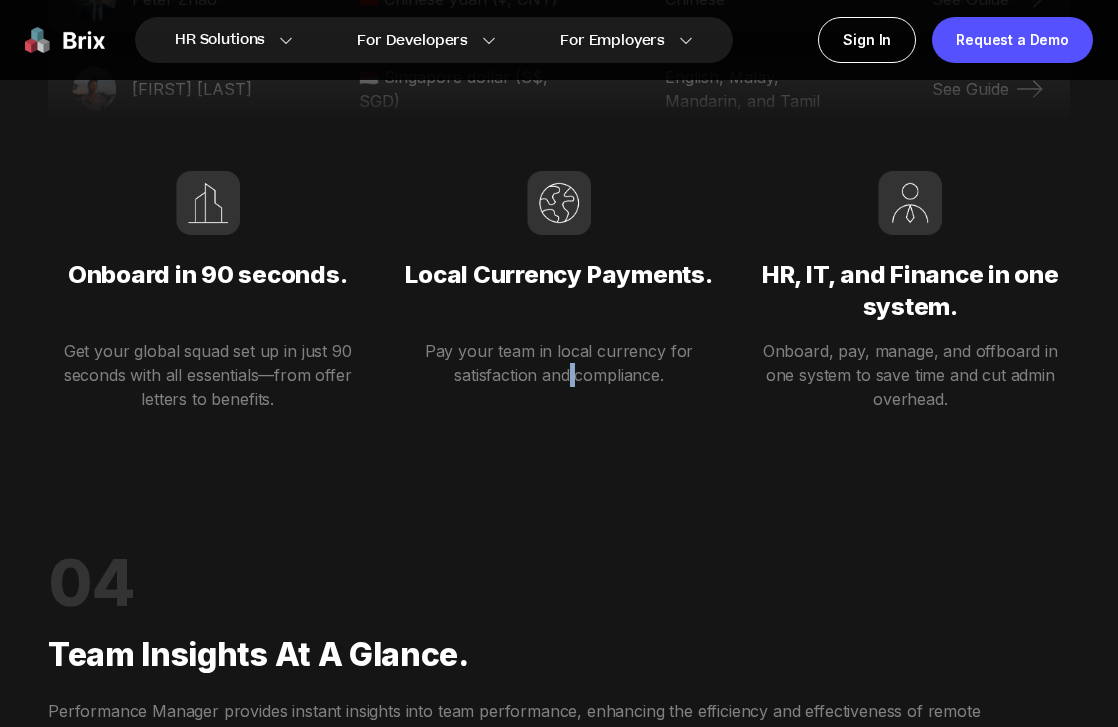 click on "Pay your team in local currency for satisfaction and compliance." at bounding box center (558, 363) 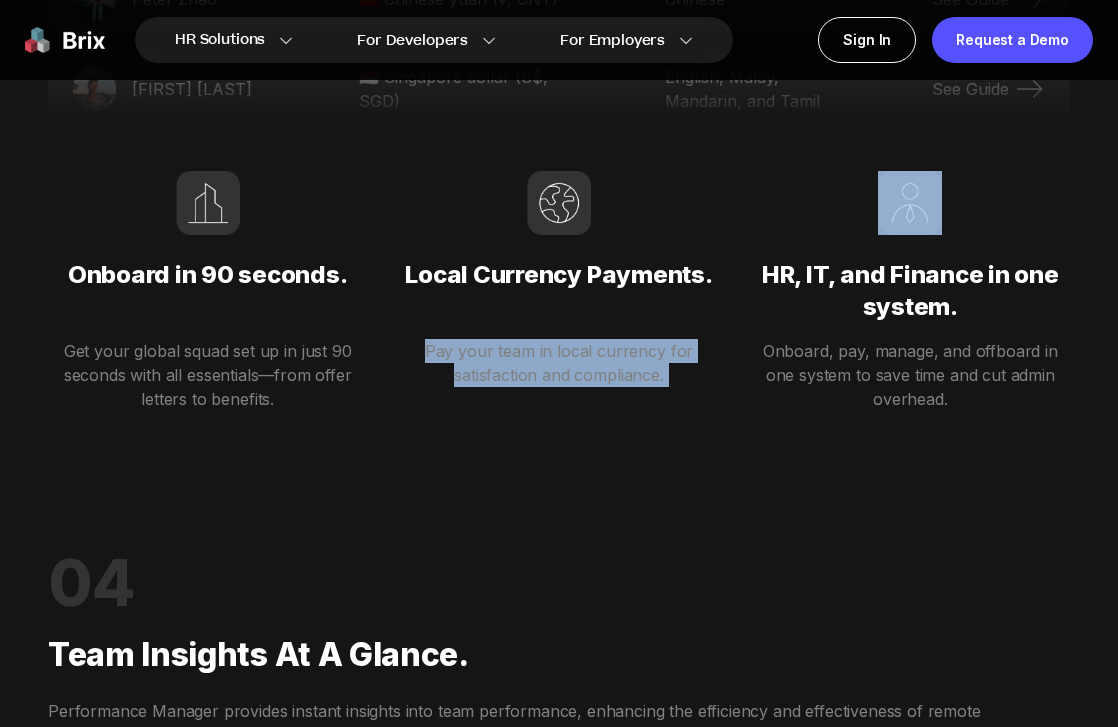 click on "Pay your team in local currency for satisfaction and compliance." at bounding box center [558, 363] 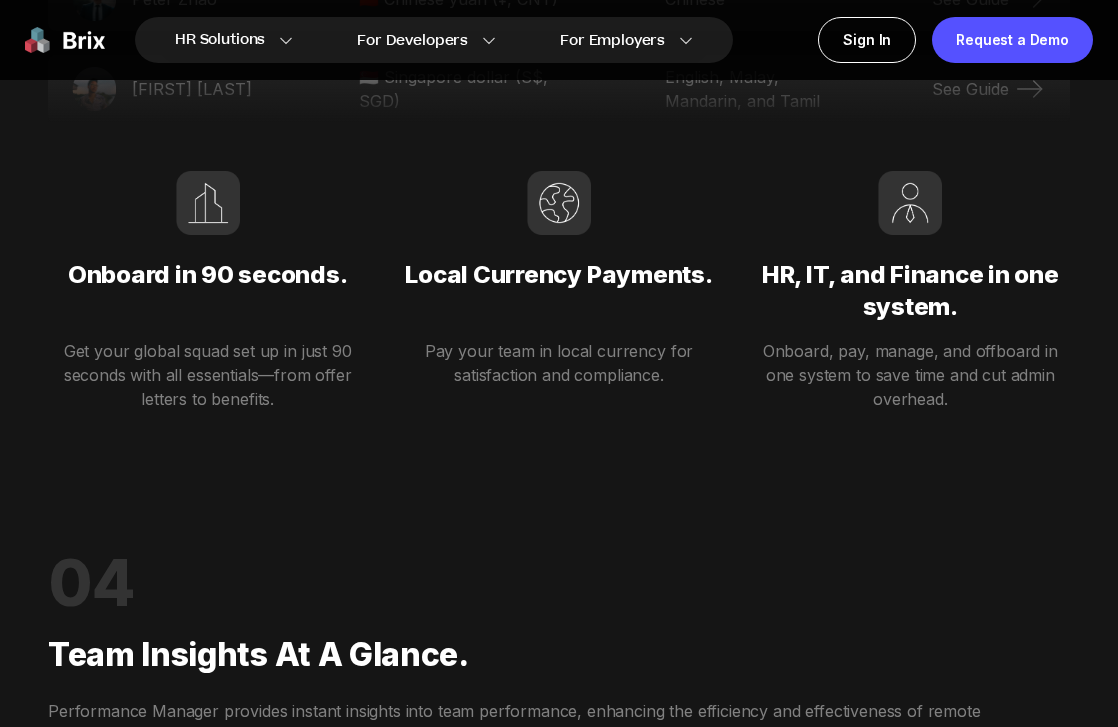 click on "Pay your team in local currency for satisfaction and compliance." at bounding box center [558, 363] 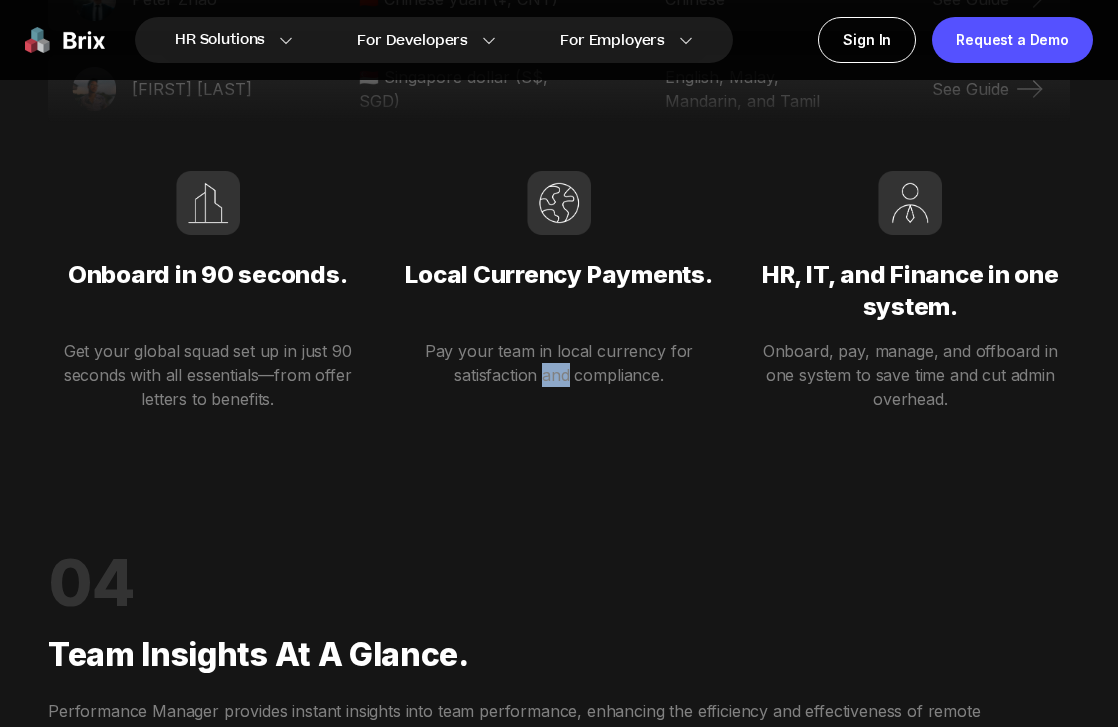 click on "Pay your team in local currency for satisfaction and compliance." at bounding box center [558, 363] 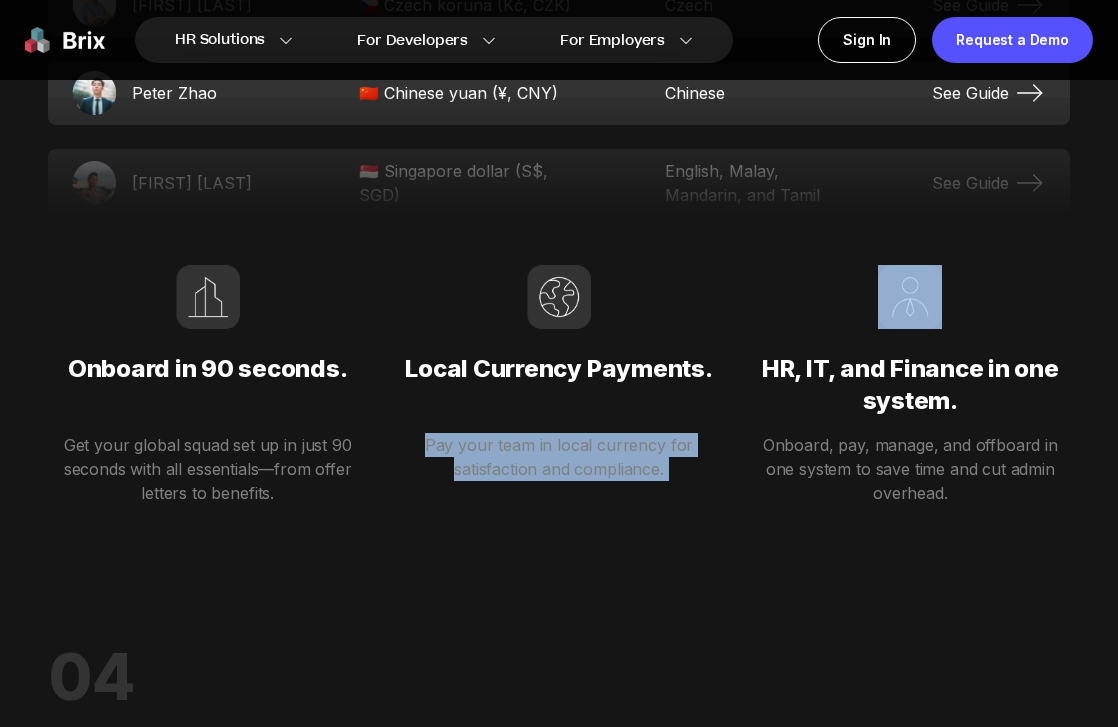 click on "Local Currency Payments." at bounding box center [558, 381] 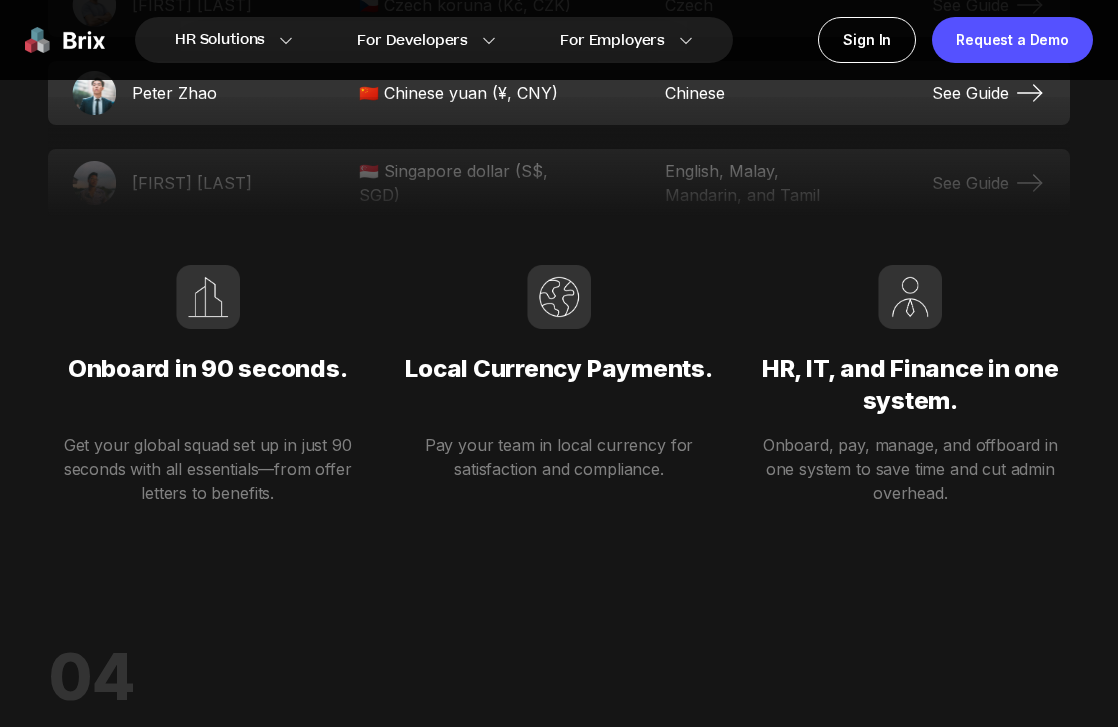 click on "Local Currency Payments." at bounding box center [558, 381] 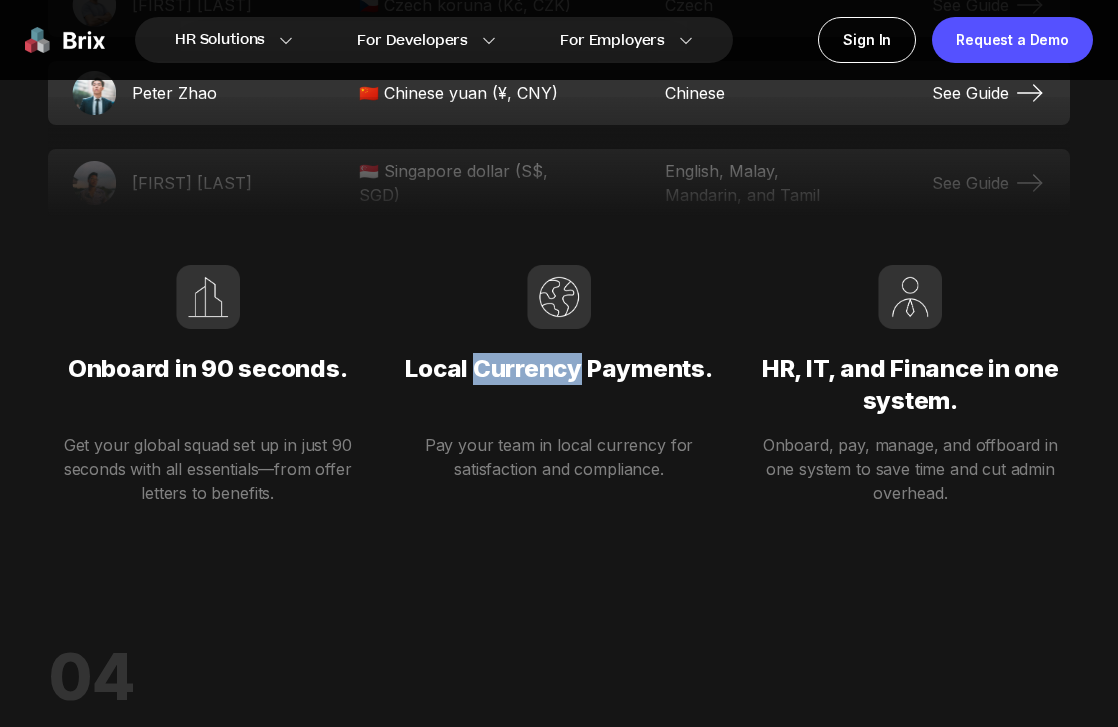 click on "Local Currency Payments." at bounding box center (558, 381) 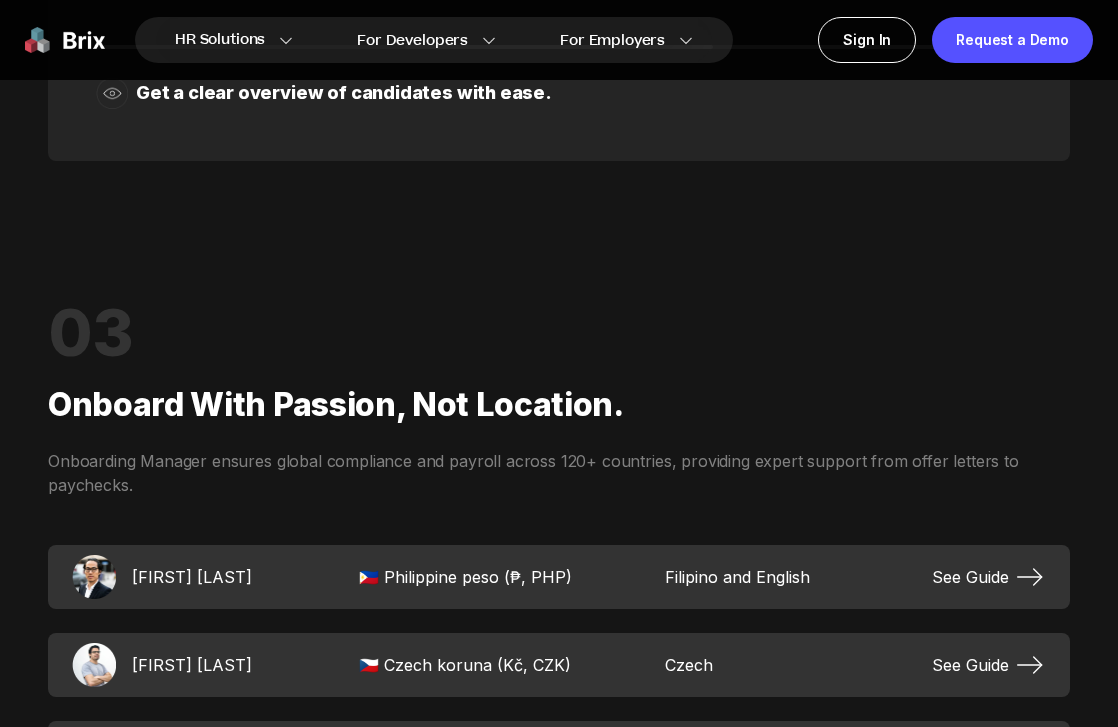 scroll, scrollTop: 2930, scrollLeft: 0, axis: vertical 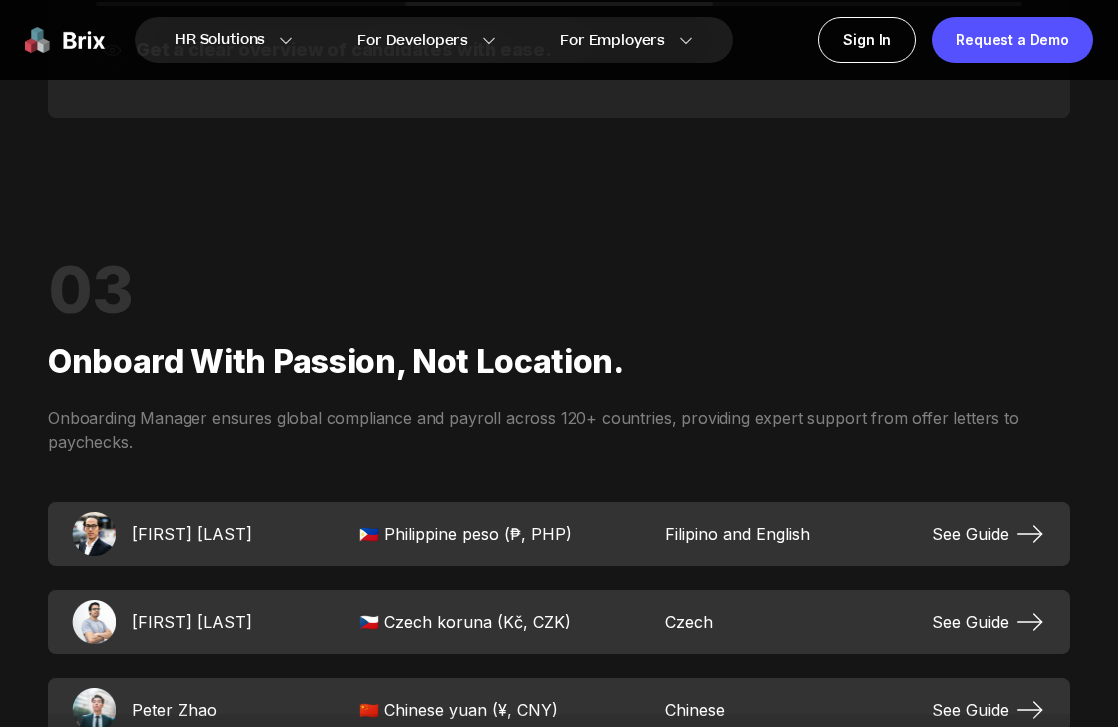 click on "Onboard with passion, not location." at bounding box center (559, 362) 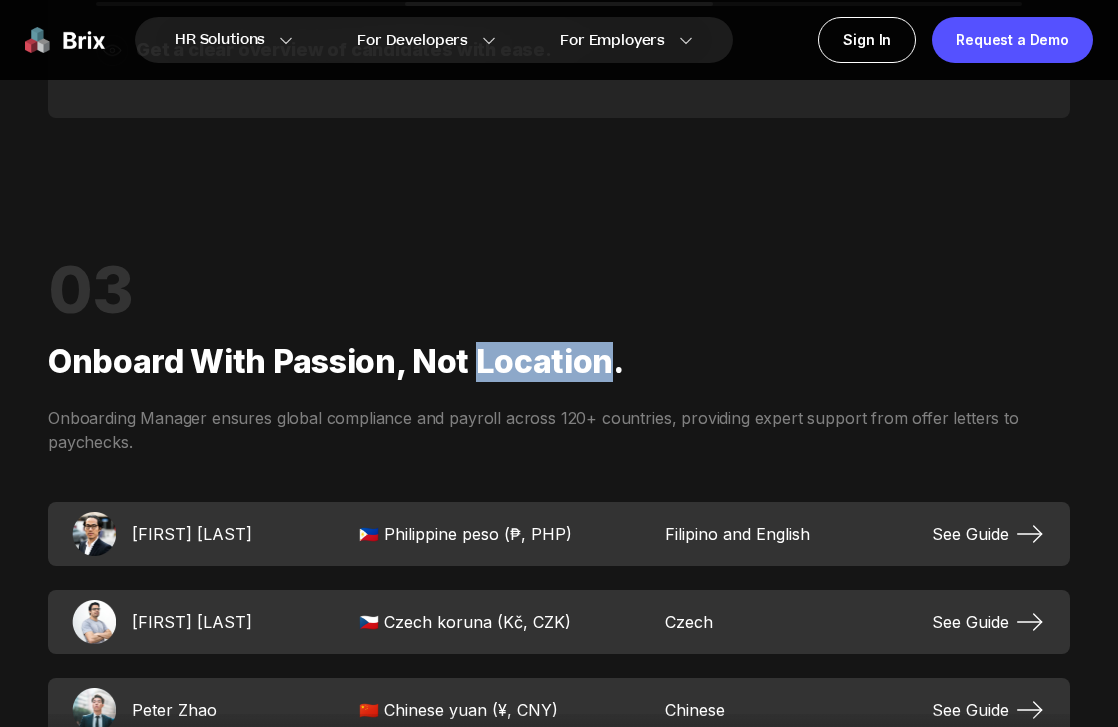click on "Onboard with passion, not location." at bounding box center (559, 362) 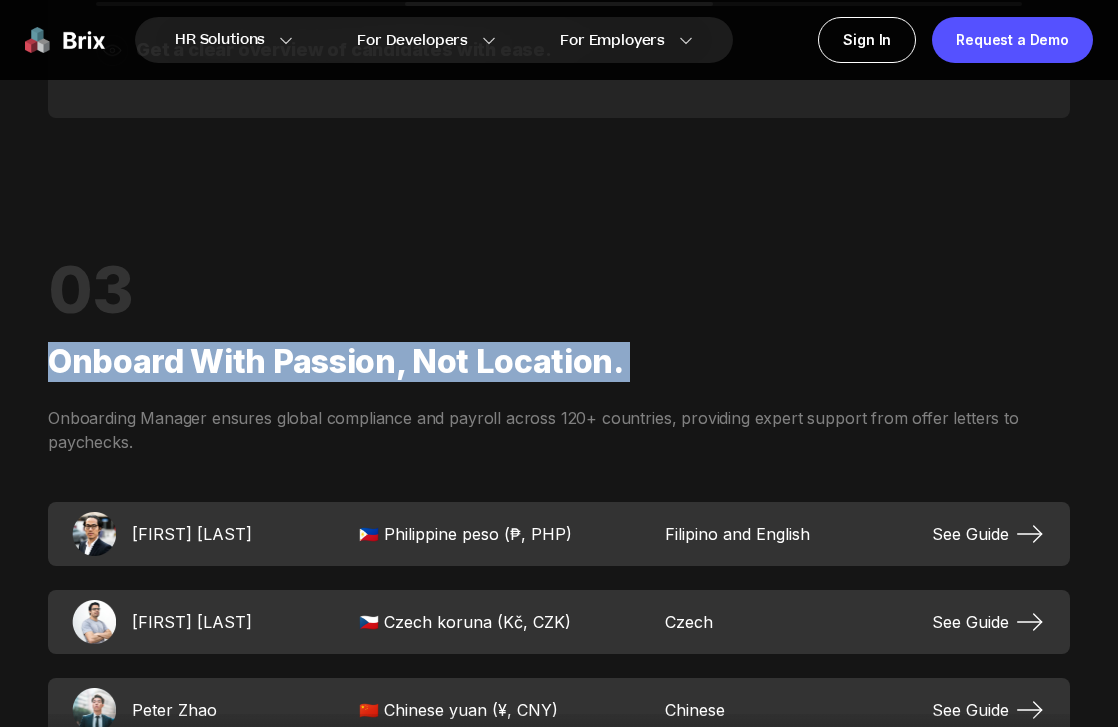 click on "Onboarding Manager ensures global compliance and payroll across 120+ countries, providing expert support from offer letters to paychecks." at bounding box center (559, 430) 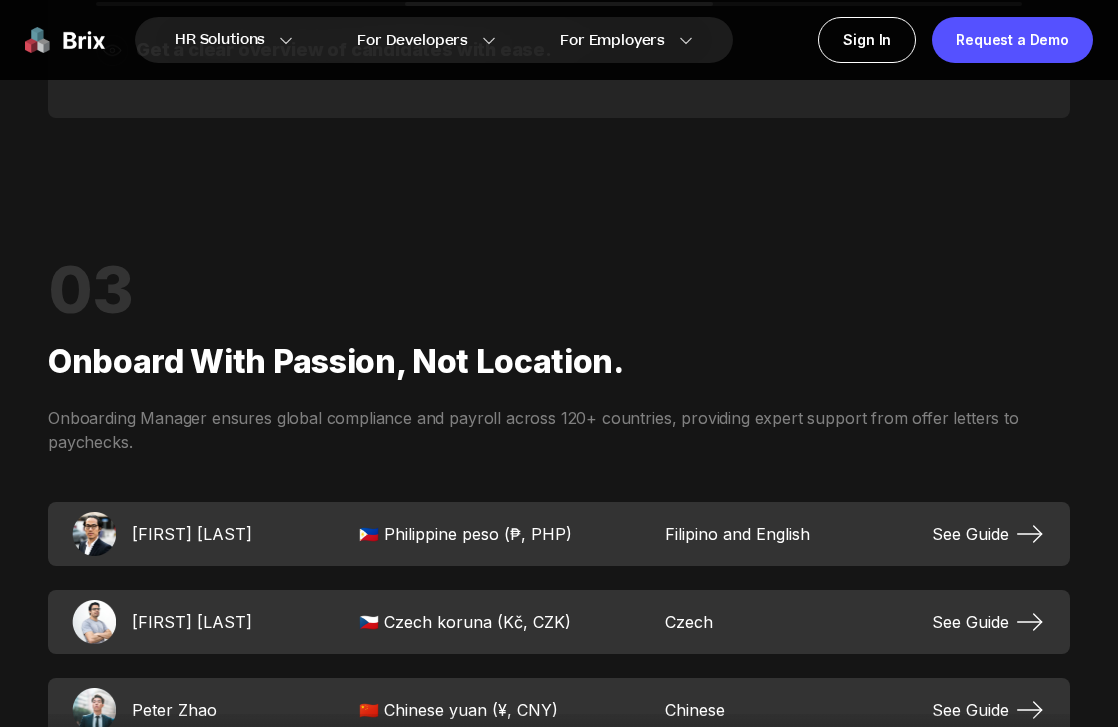 click on "Onboarding Manager ensures global compliance and payroll across 120+ countries, providing expert support from offer letters to paychecks." at bounding box center (559, 430) 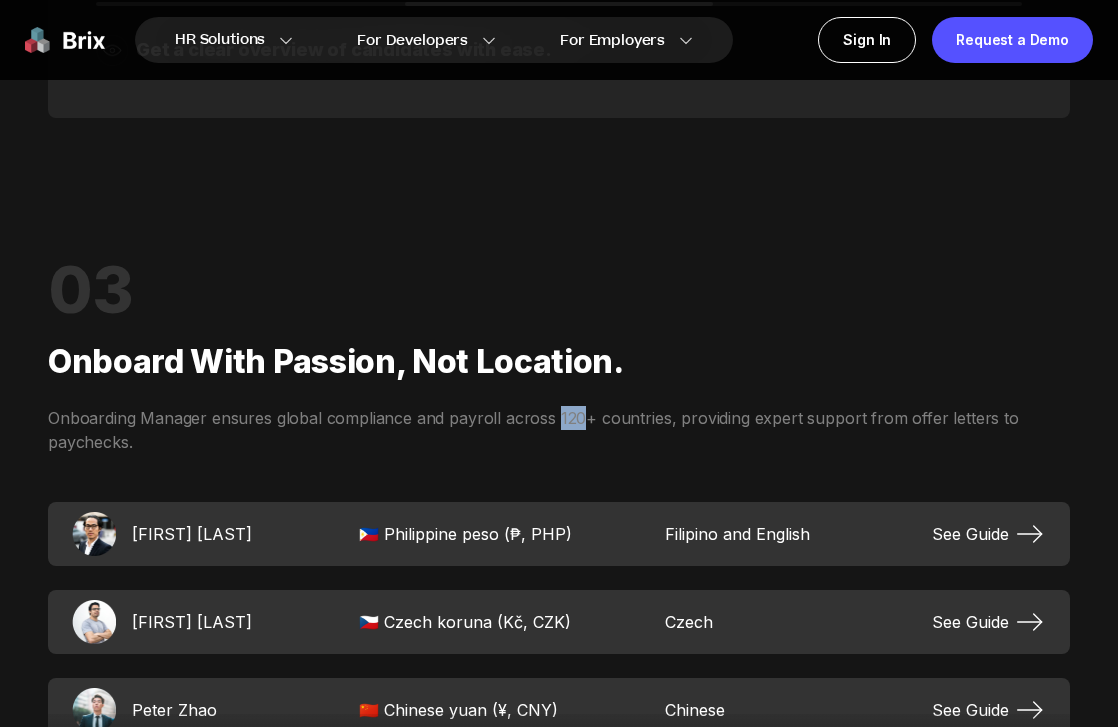 click on "Onboarding Manager ensures global compliance and payroll across 120+ countries, providing expert support from offer letters to paychecks." at bounding box center [559, 430] 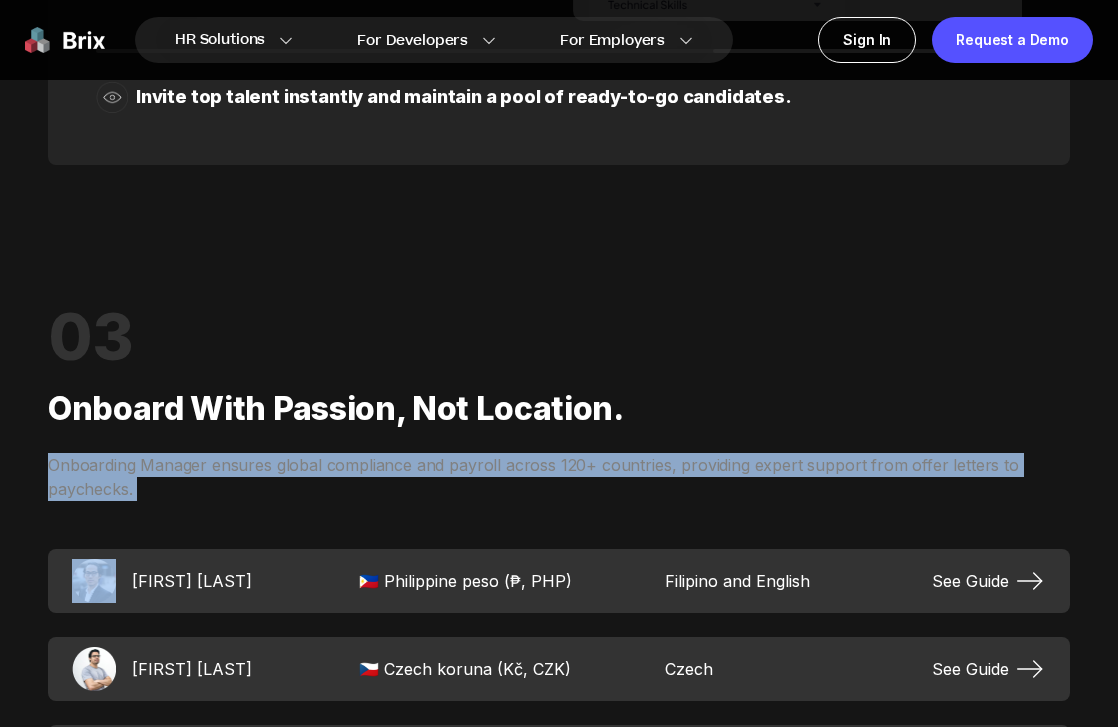 scroll, scrollTop: 2881, scrollLeft: 0, axis: vertical 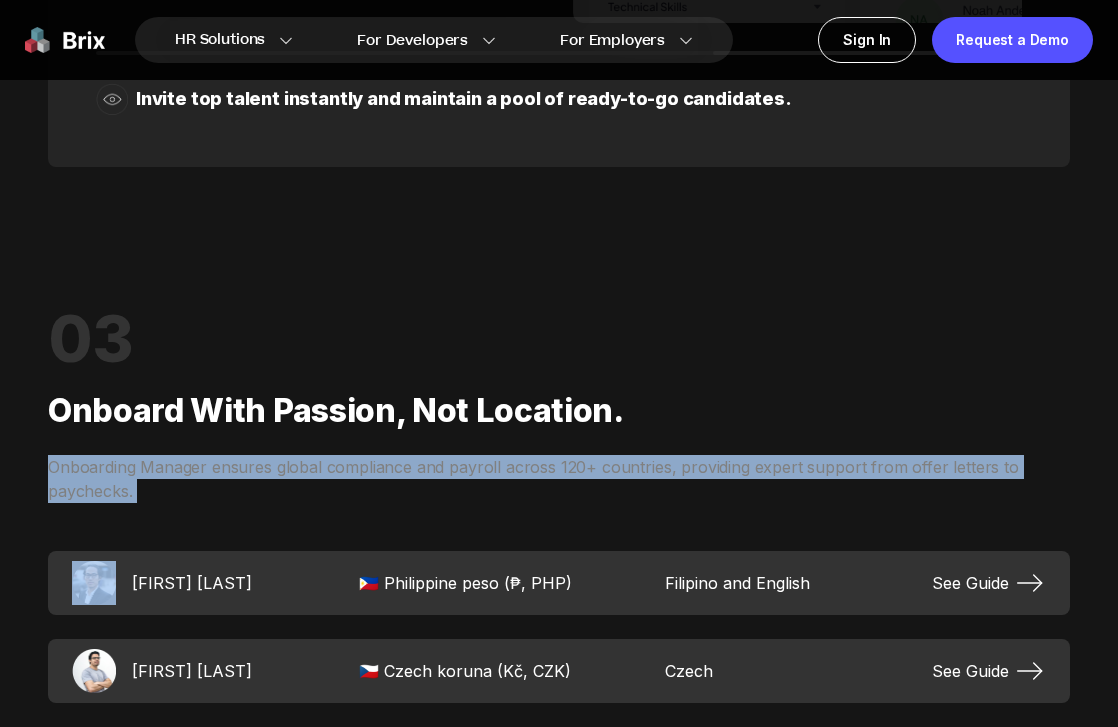 click on "Onboard with passion, not location." at bounding box center (559, 411) 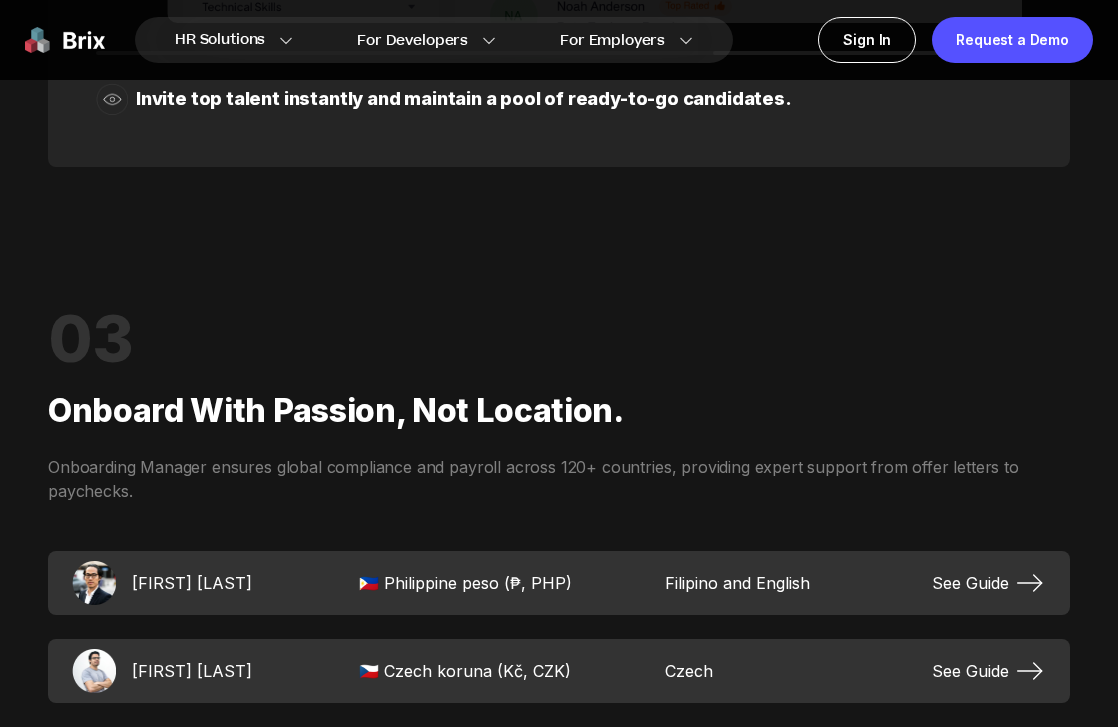 click on "Onboard with passion, not location." at bounding box center [559, 411] 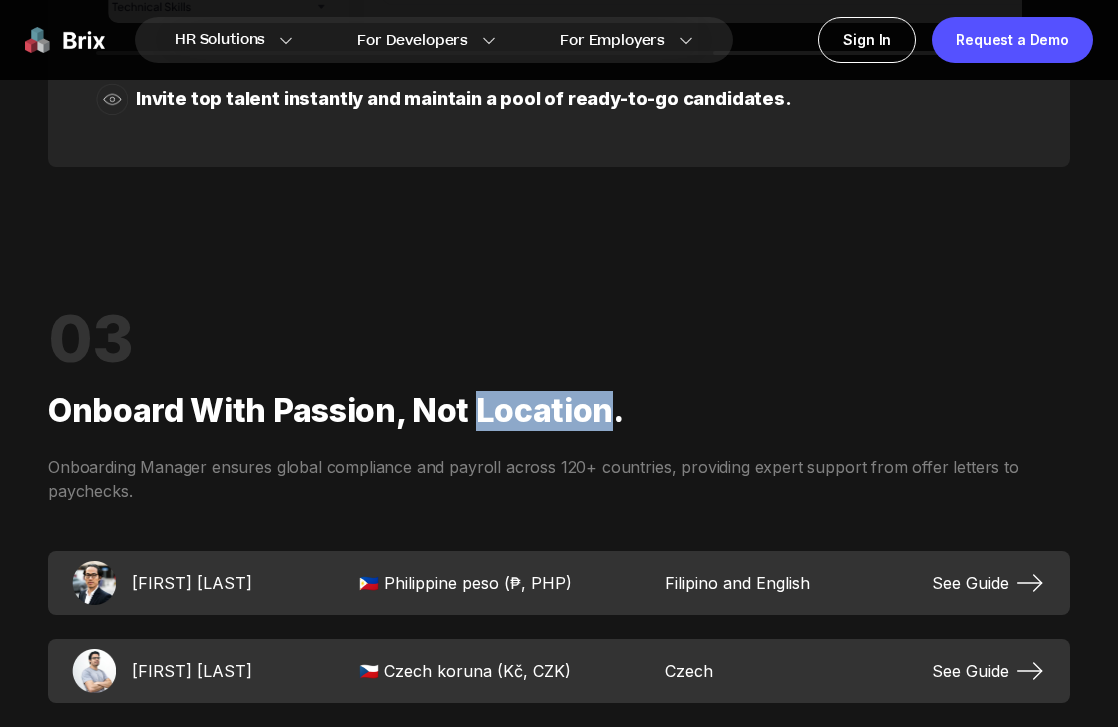 click on "Onboard with passion, not location." at bounding box center [559, 411] 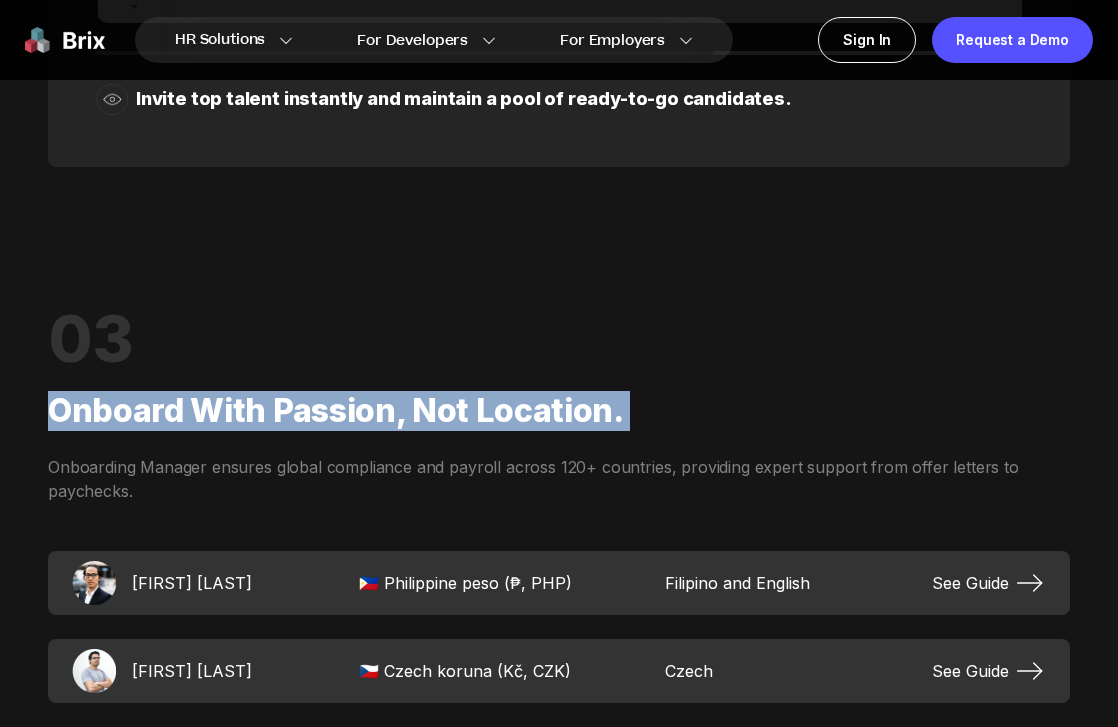 click on "Onboard with passion, not location." at bounding box center (559, 411) 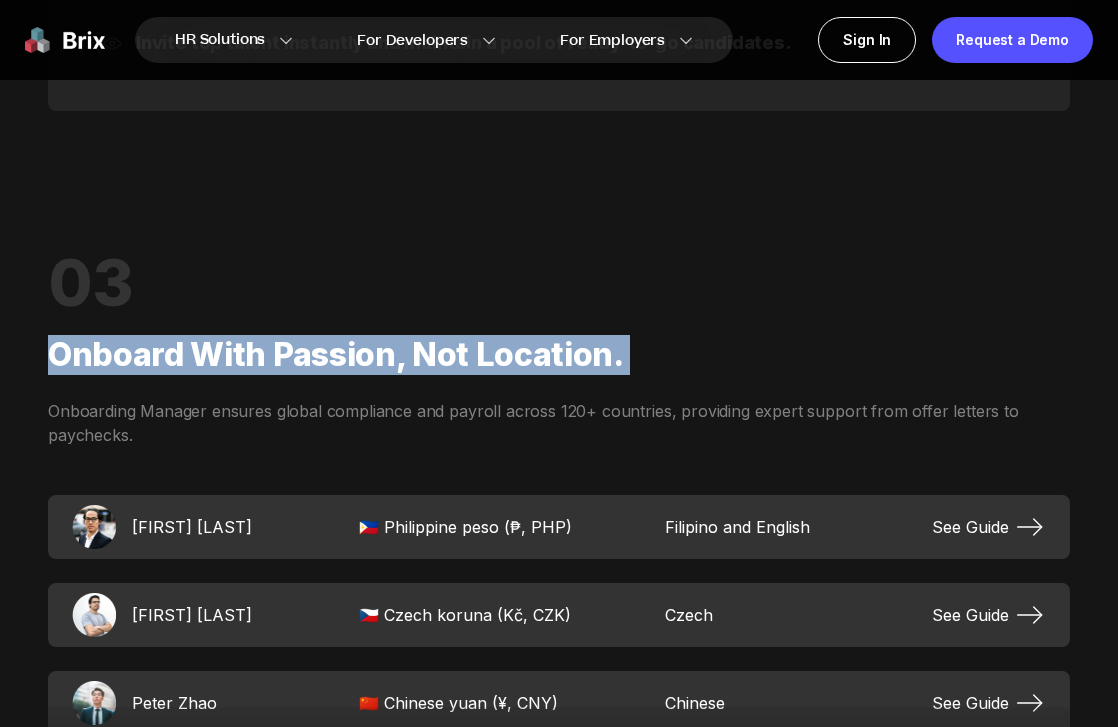 scroll, scrollTop: 2930, scrollLeft: 0, axis: vertical 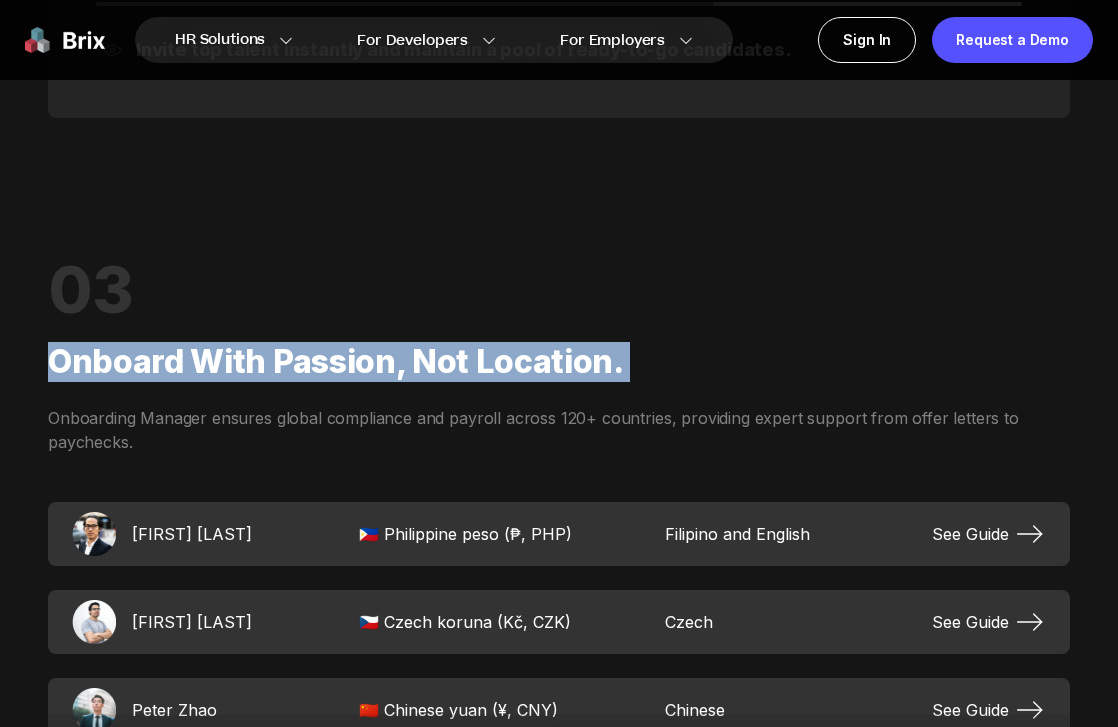 click on "Onboarding Manager ensures global compliance and payroll across 120+ countries, providing expert support from offer letters to paychecks." at bounding box center [559, 430] 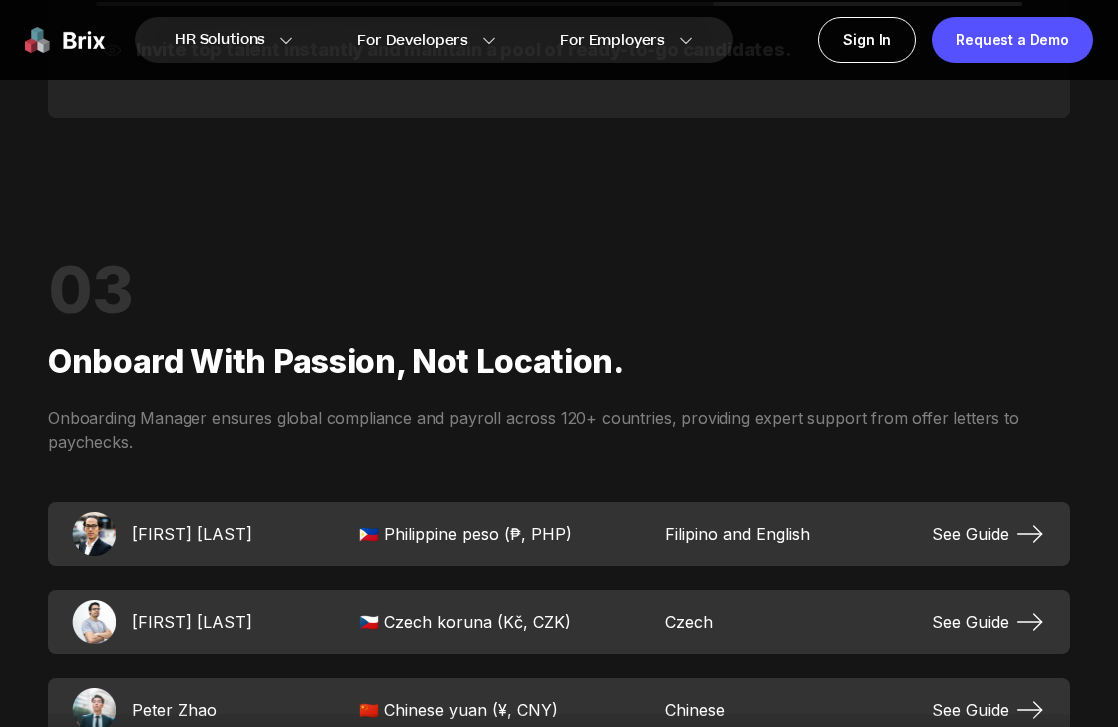 click on "Onboarding Manager ensures global compliance and payroll across 120+ countries, providing expert support from offer letters to paychecks." at bounding box center [559, 430] 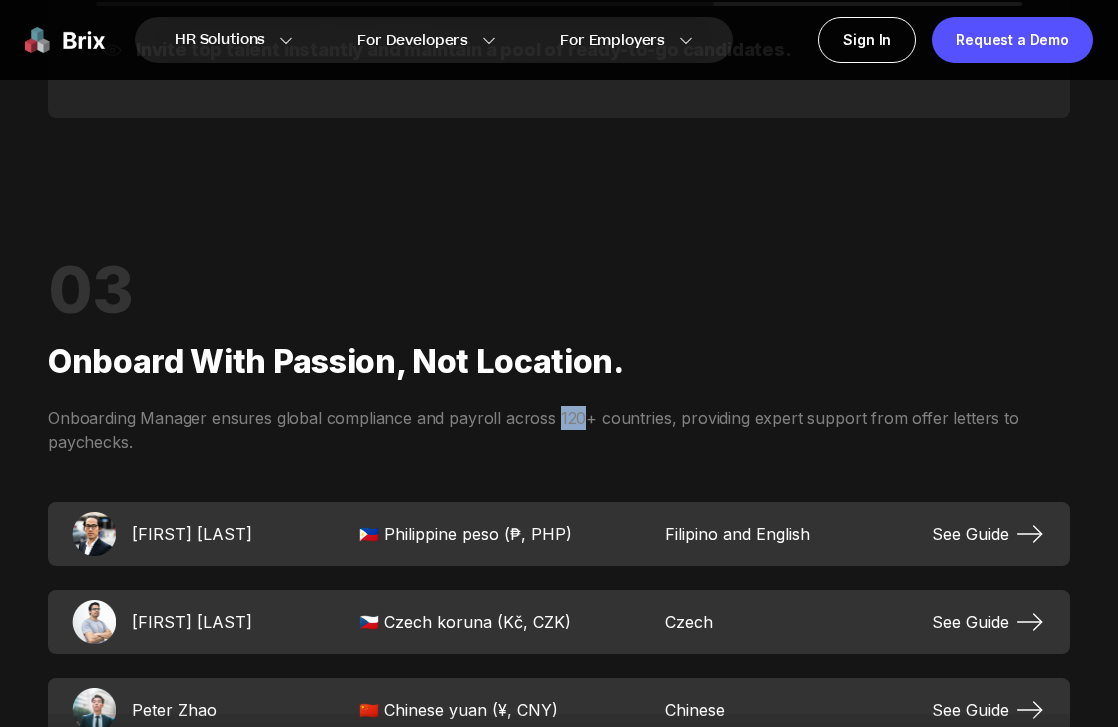 click on "Onboarding Manager ensures global compliance and payroll across 120+ countries, providing expert support from offer letters to paychecks." at bounding box center [559, 430] 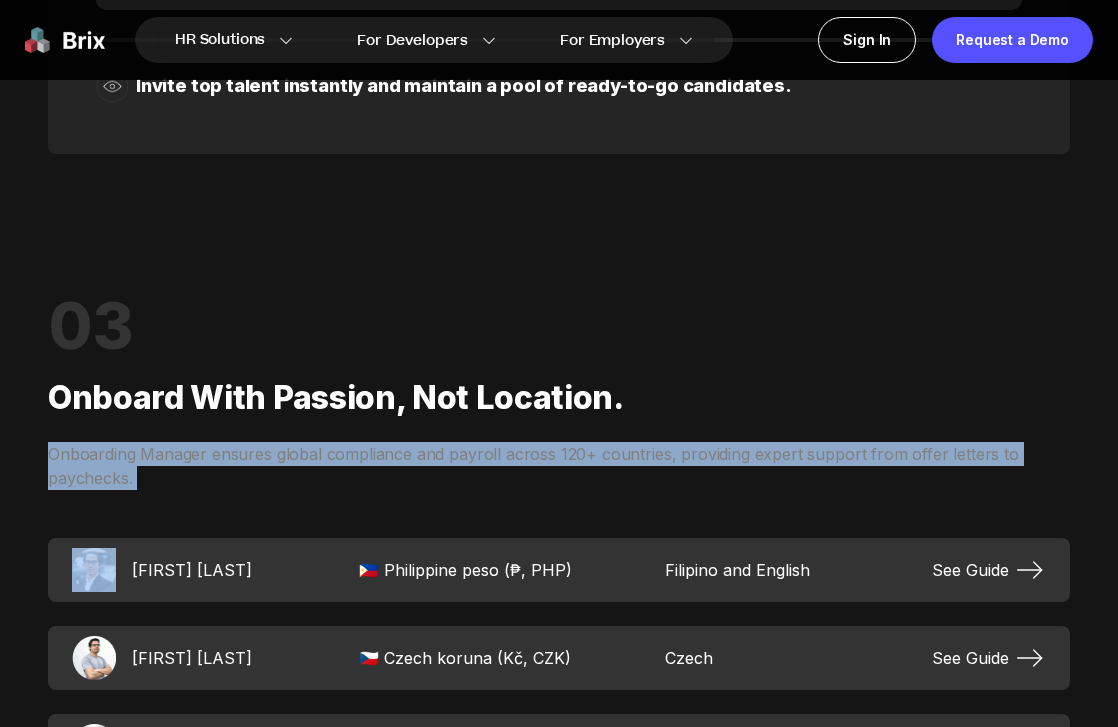 scroll, scrollTop: 2893, scrollLeft: 0, axis: vertical 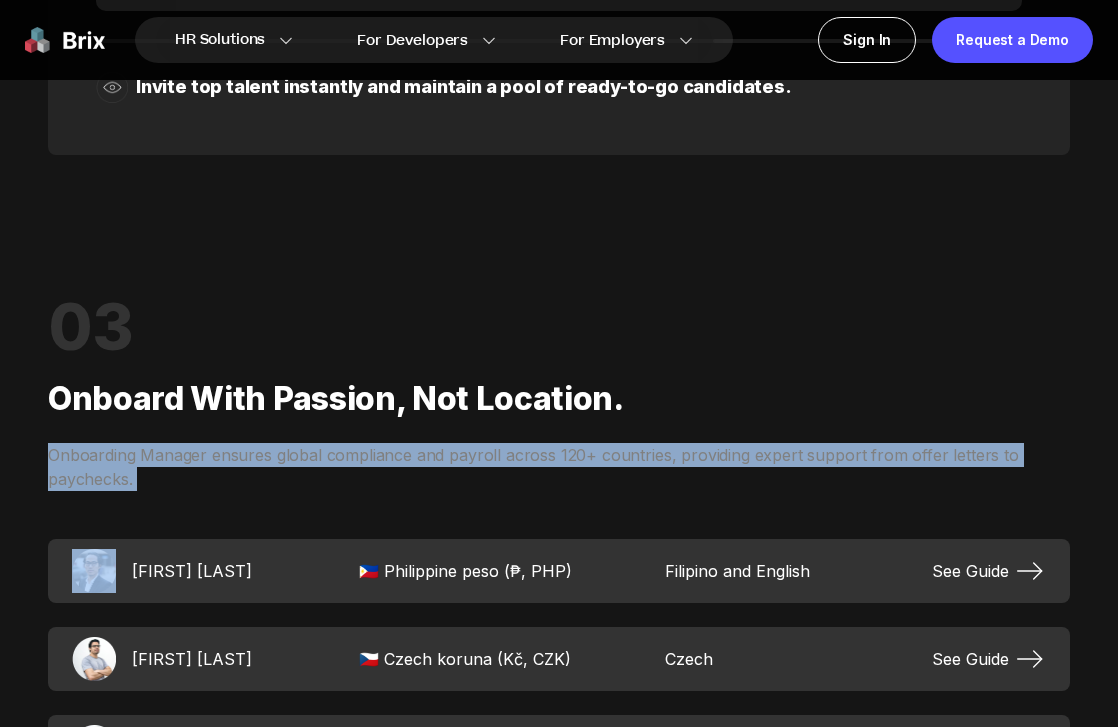 click on "Onboard with passion, not location." at bounding box center [559, 399] 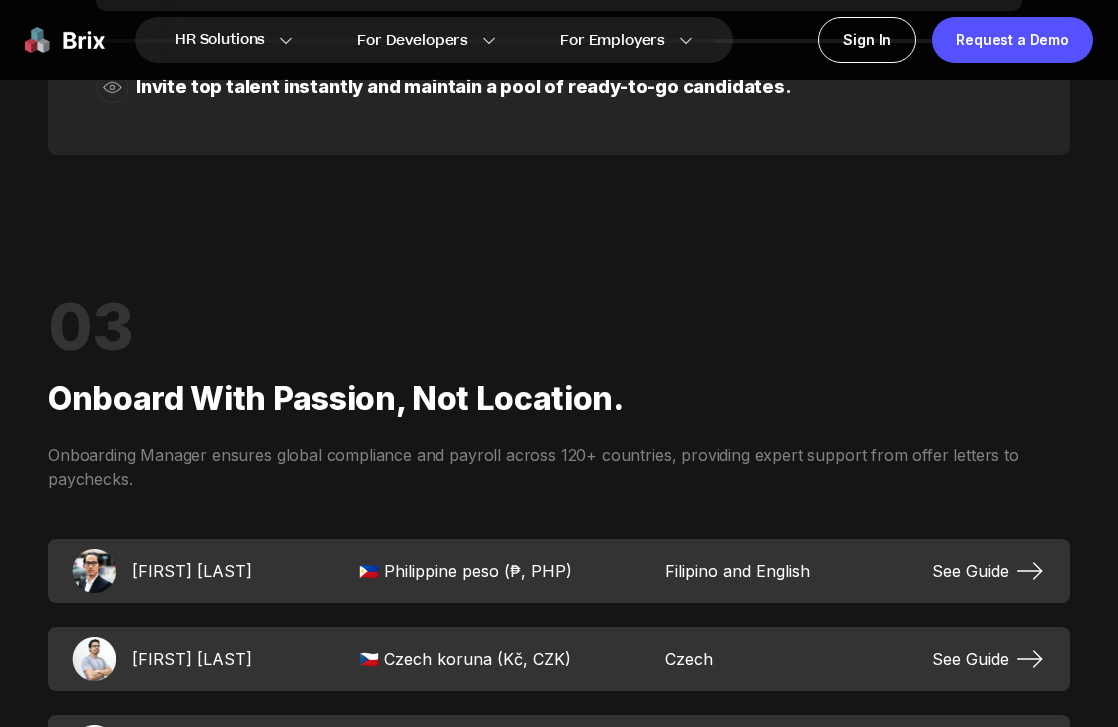 click on "Onboard with passion, not location." at bounding box center [559, 399] 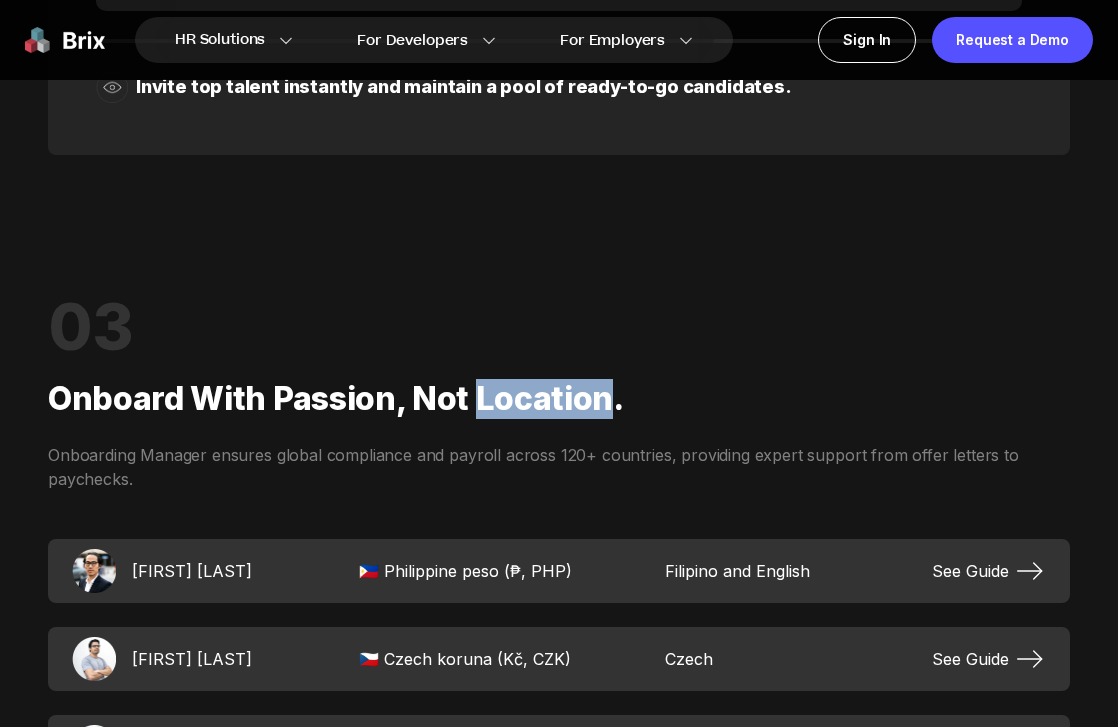 click on "Onboard with passion, not location." at bounding box center [559, 399] 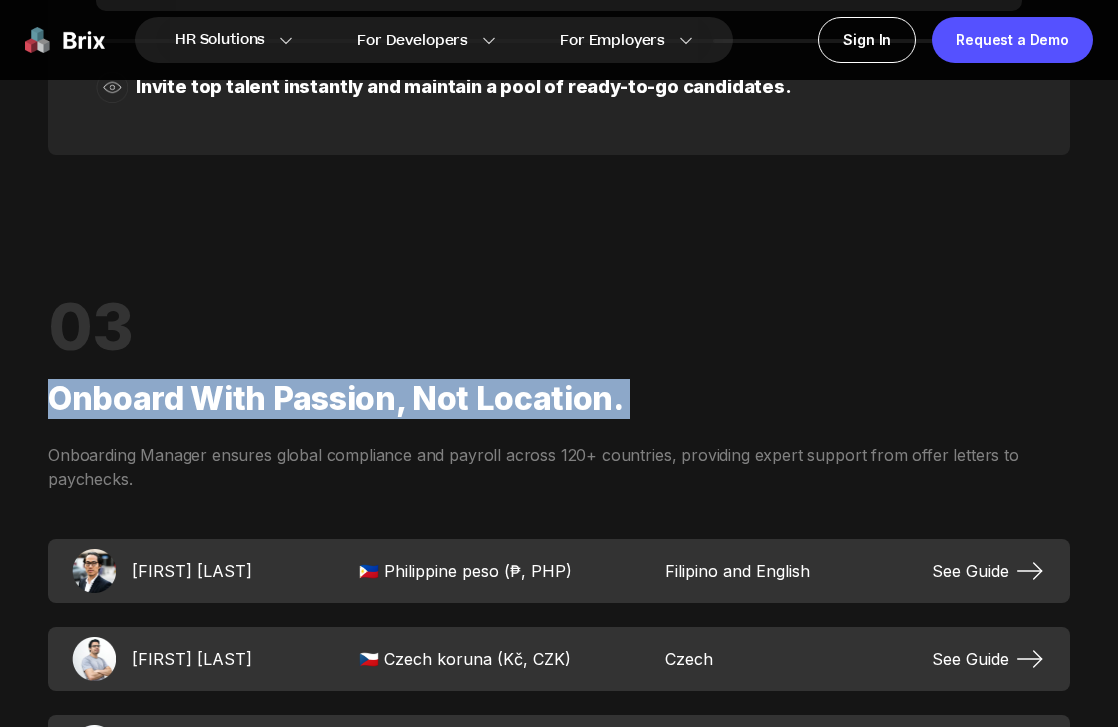 click on "Onboard with passion, not location." at bounding box center (559, 399) 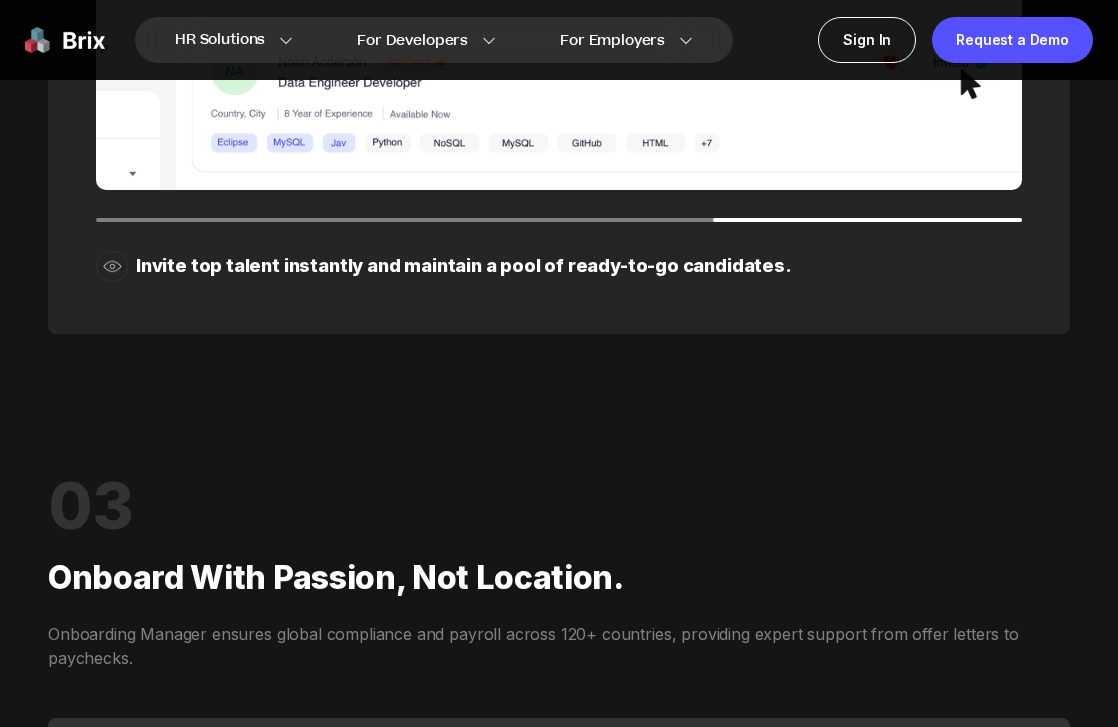 scroll, scrollTop: 2570, scrollLeft: 0, axis: vertical 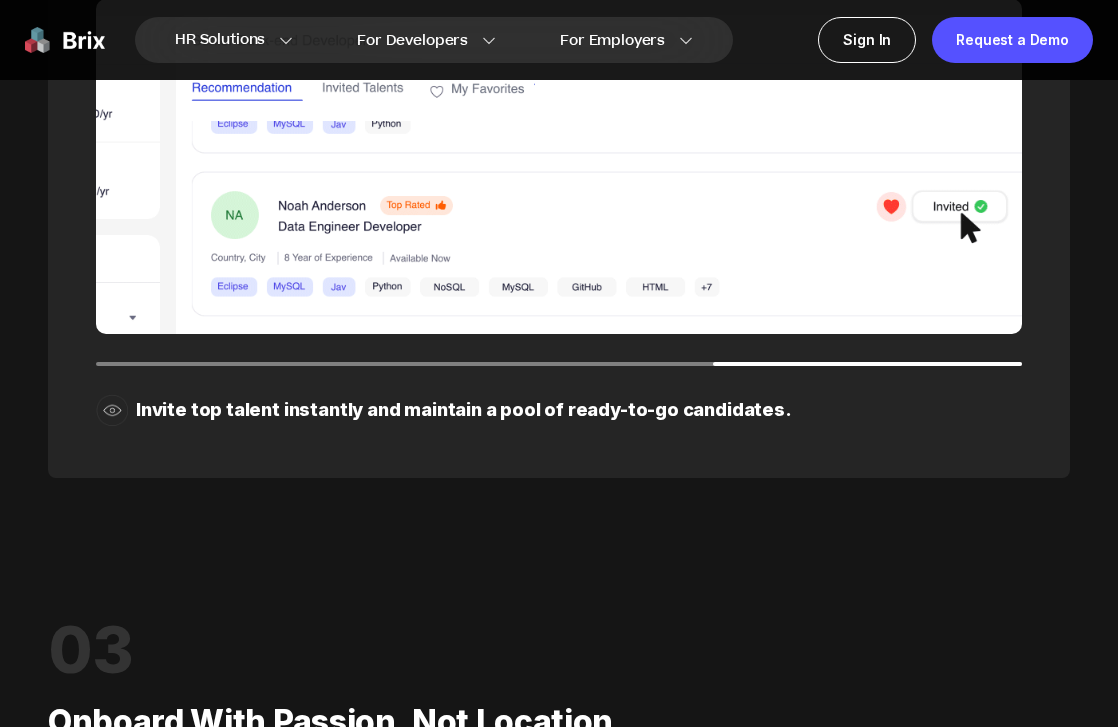 click on "Invite top talent instantly and maintain a pool of ready-to-go candidates." at bounding box center (464, 410) 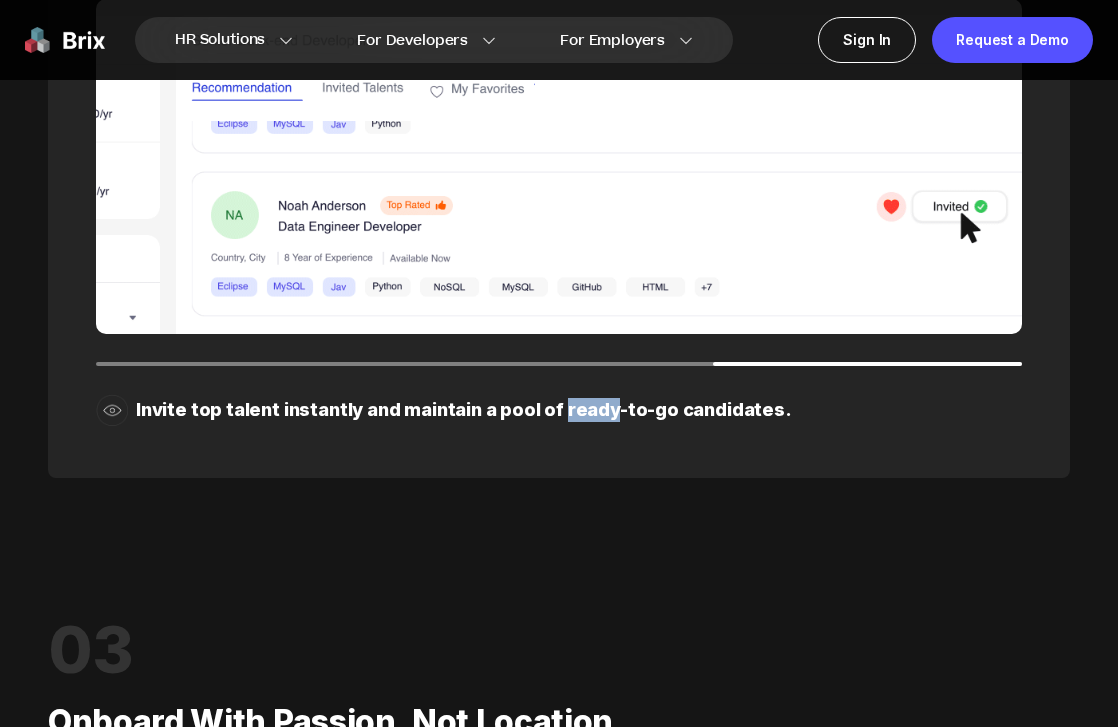 click on "Invite top talent instantly and maintain a pool of ready-to-go candidates." at bounding box center (464, 410) 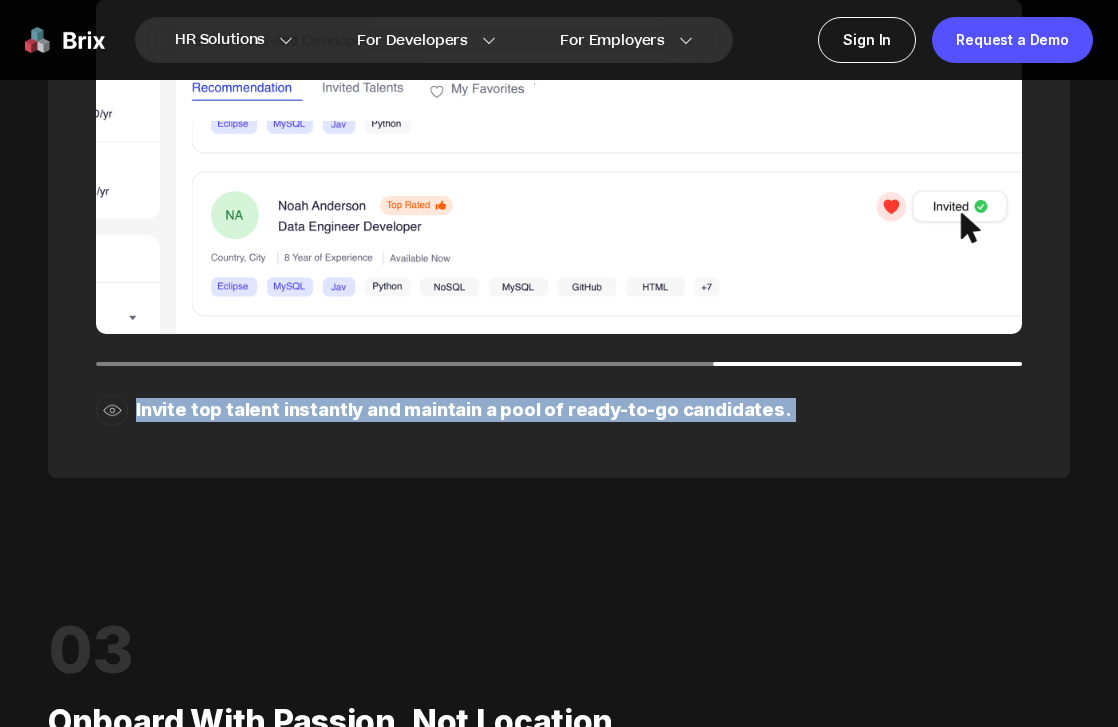 click on "Invite top talent instantly and maintain a pool of ready-to-go candidates." at bounding box center (464, 410) 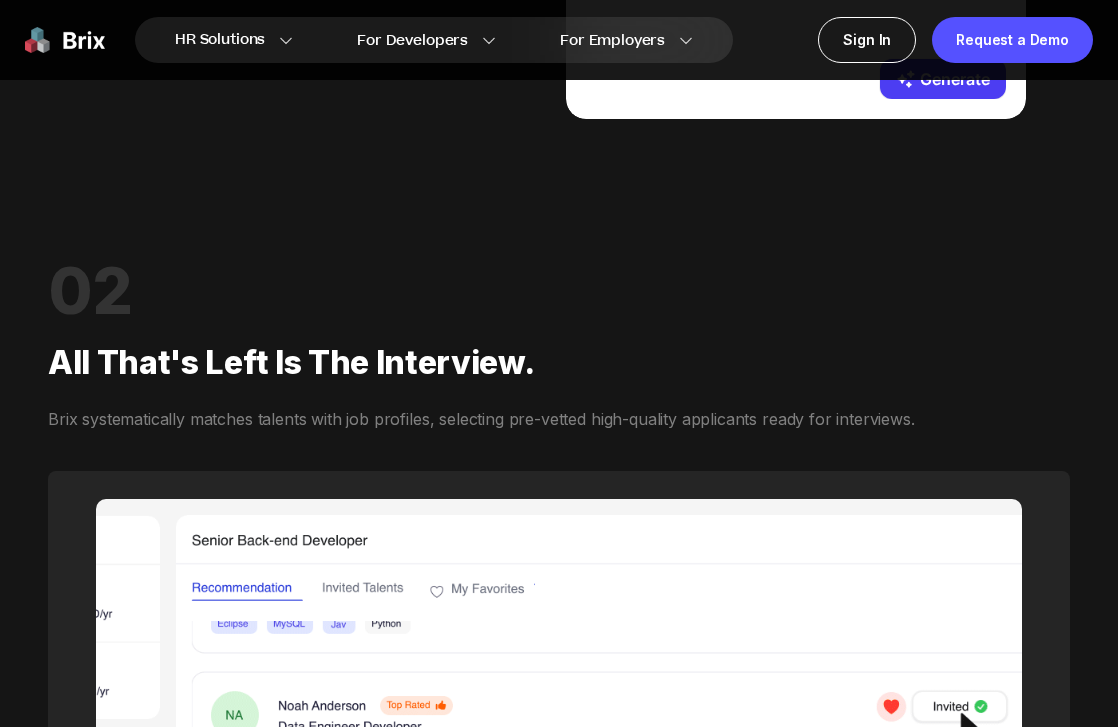 scroll, scrollTop: 2068, scrollLeft: 0, axis: vertical 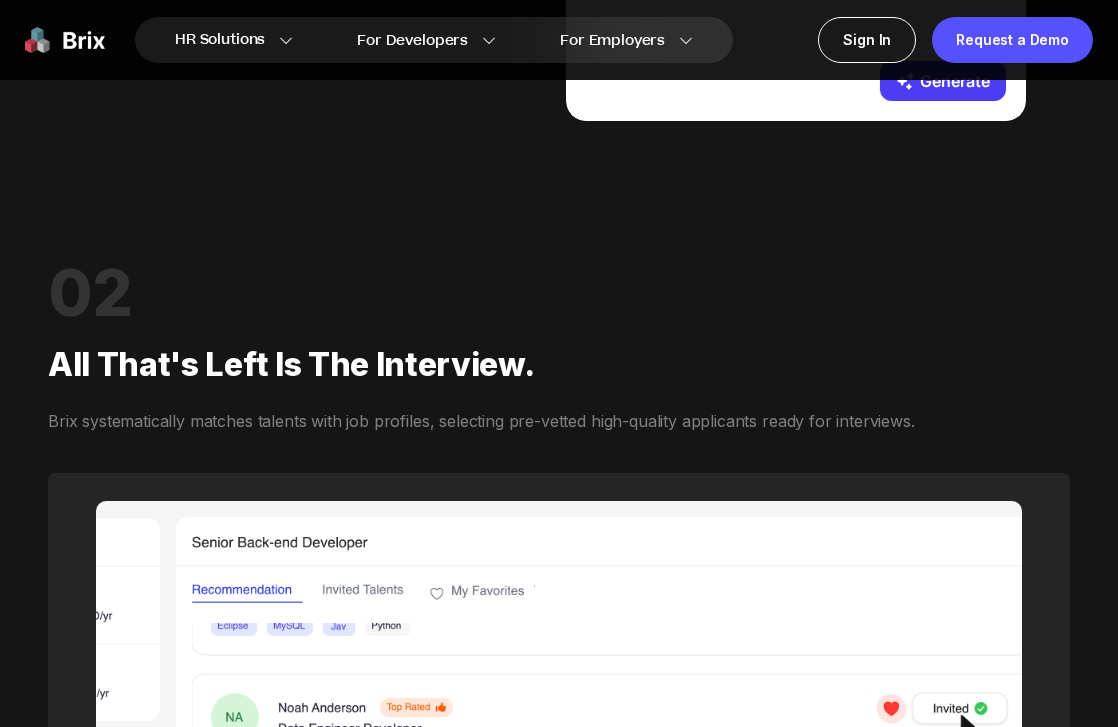 click on "Brix systematically matches talents with job profiles, selecting pre-vetted high-quality applicants ready for interviews." at bounding box center (559, 421) 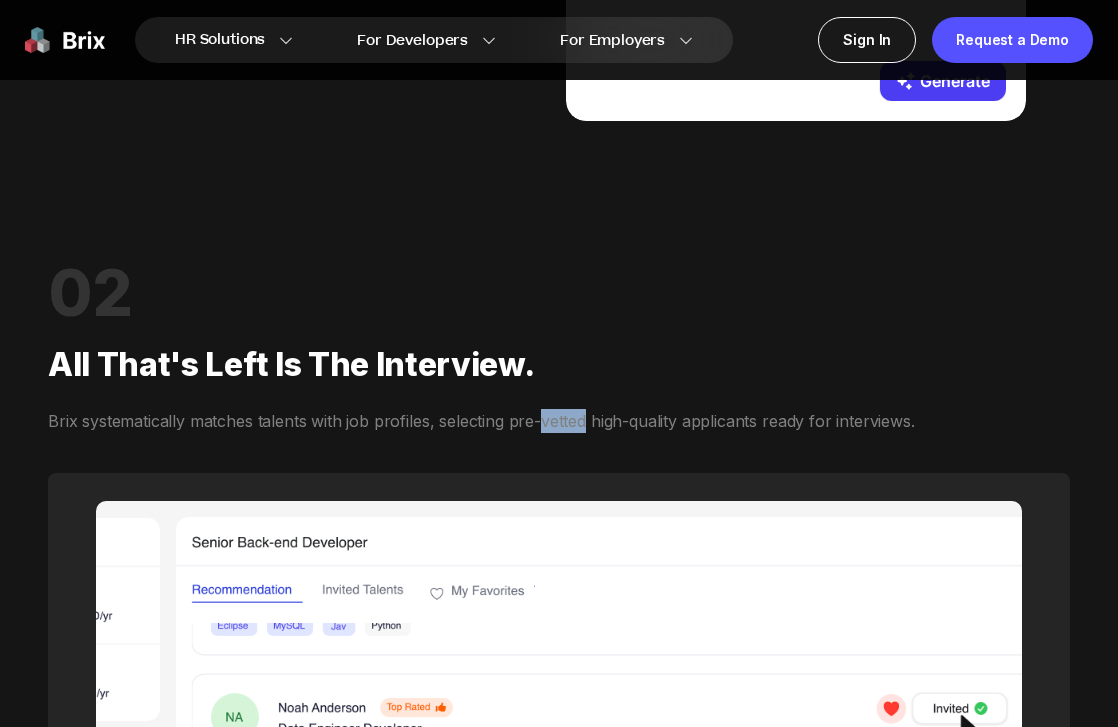 click on "Brix systematically matches talents with job profiles, selecting pre-vetted high-quality applicants ready for interviews." at bounding box center (559, 421) 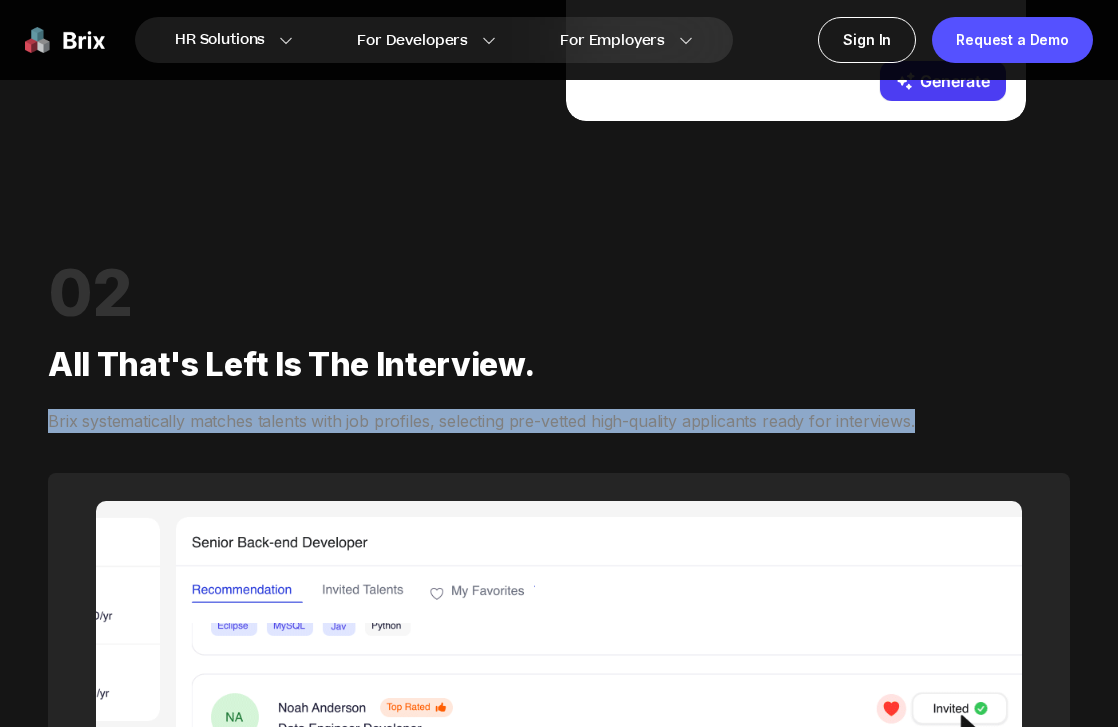 click on "All that's left is the interview." at bounding box center (559, 365) 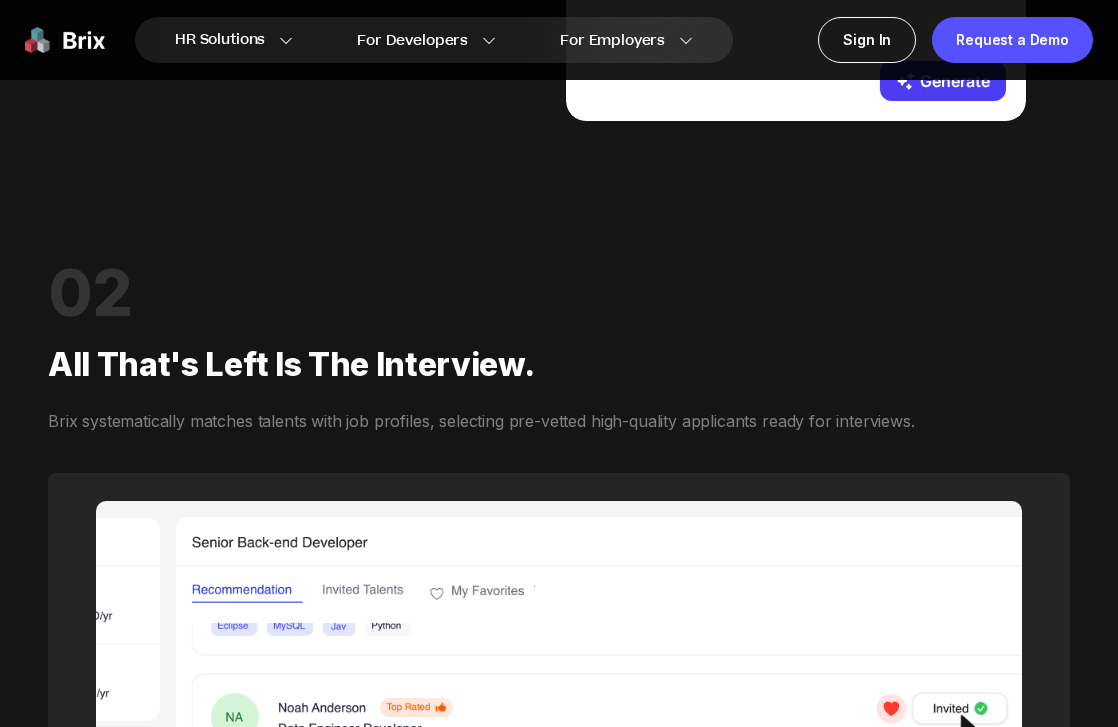click on "All that's left is the interview." at bounding box center [559, 365] 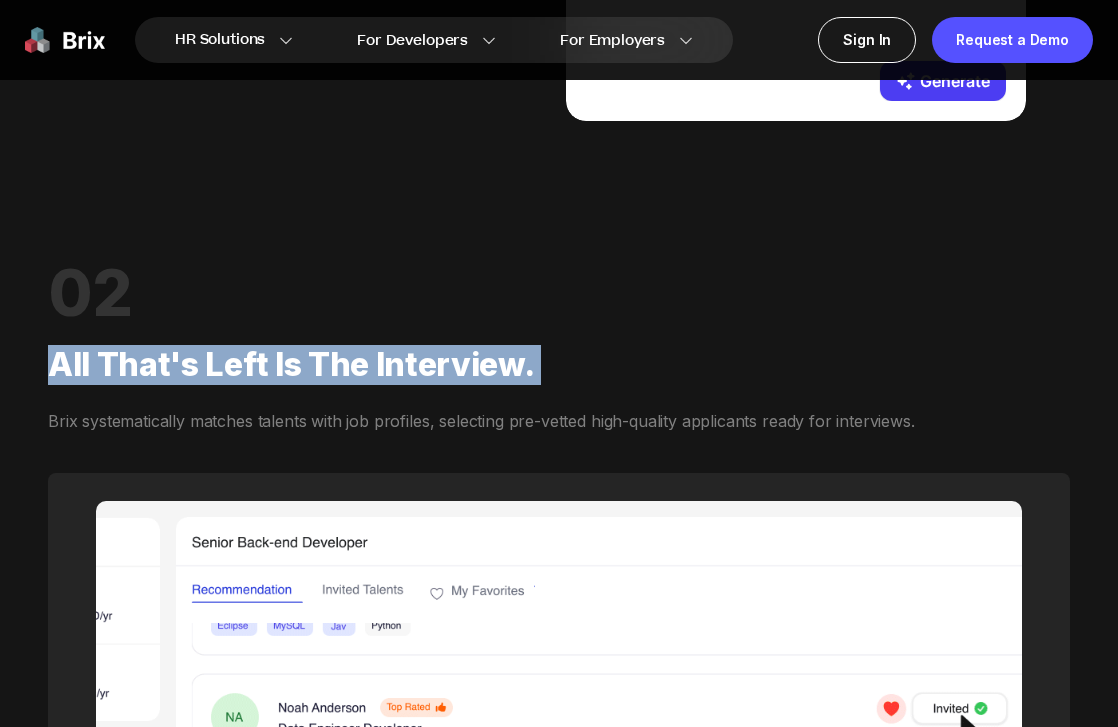 click on "All that's left is the interview." at bounding box center [559, 365] 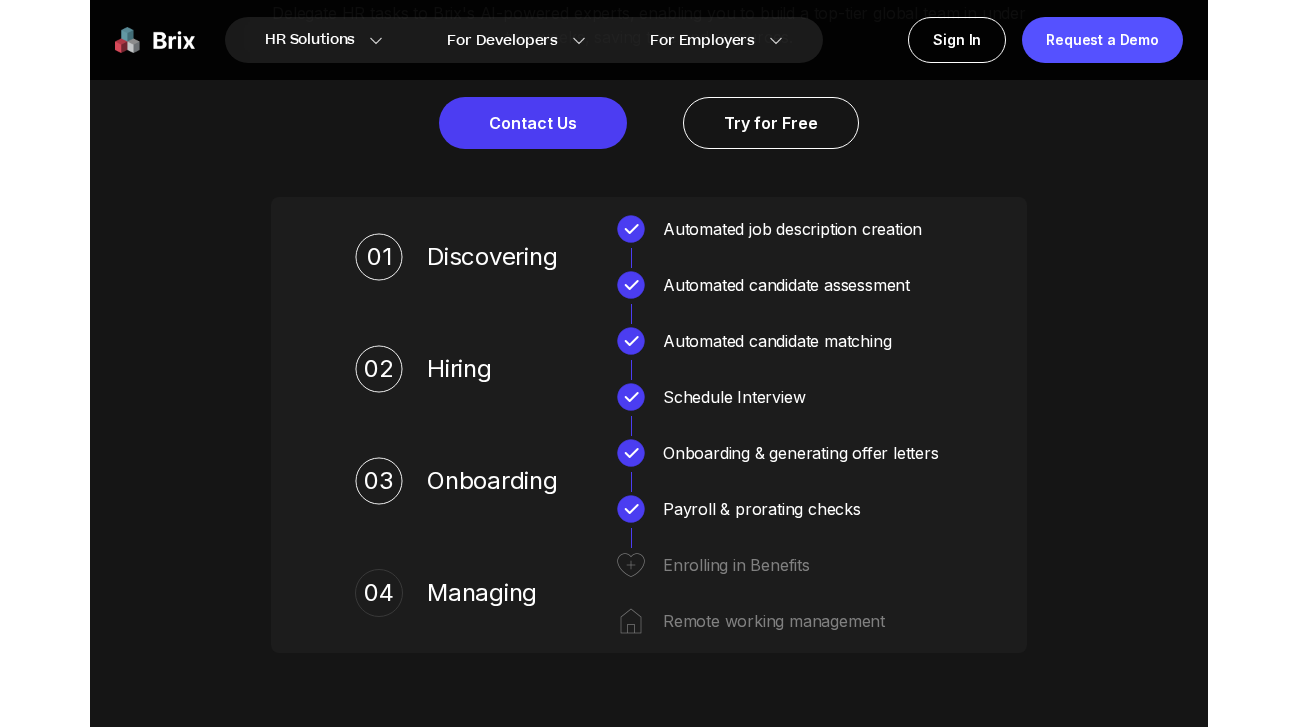 scroll, scrollTop: 855, scrollLeft: 0, axis: vertical 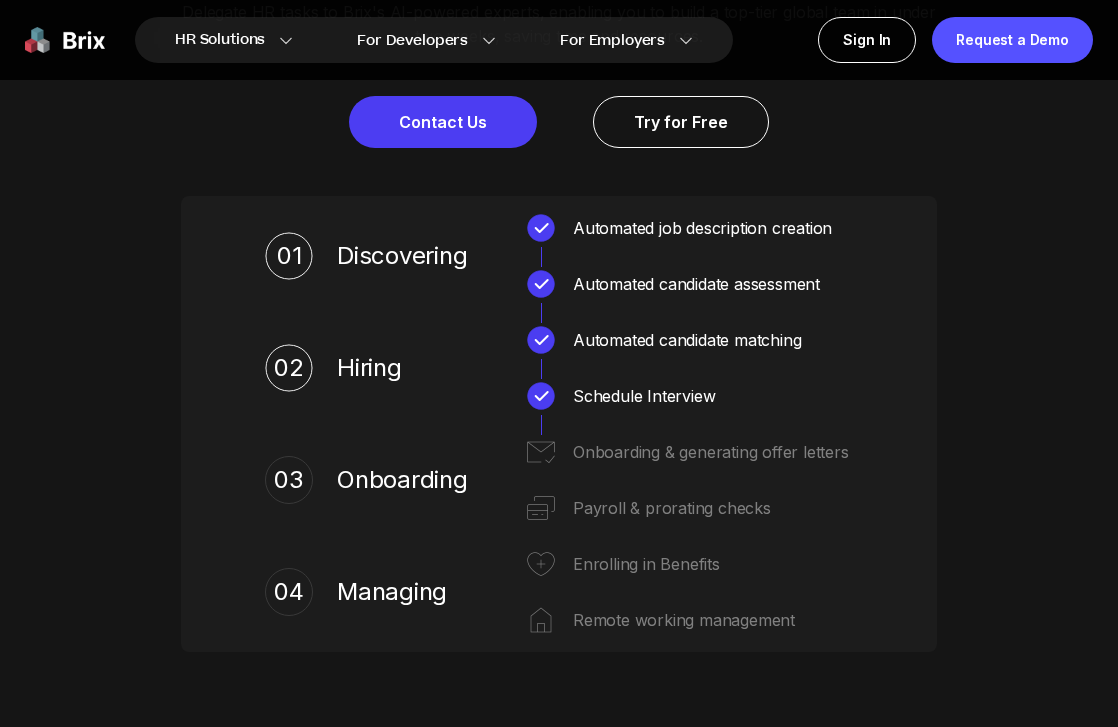 drag, startPoint x: 4, startPoint y: 114, endPoint x: -210, endPoint y: 115, distance: 214.00233 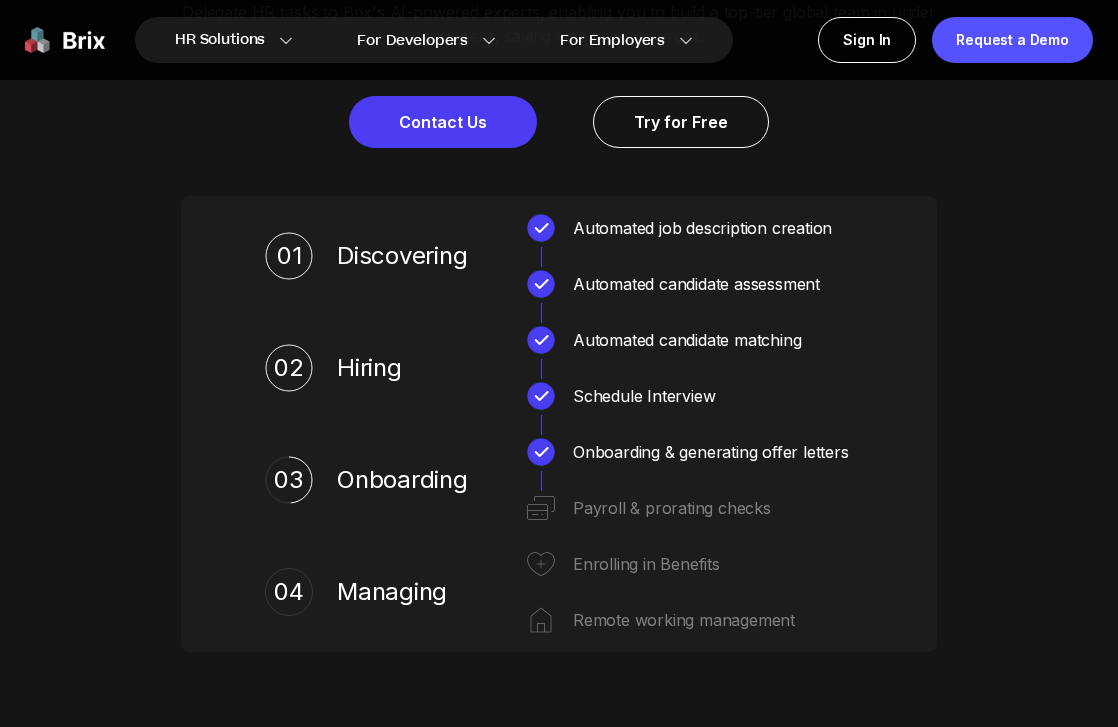 drag, startPoint x: 7, startPoint y: 84, endPoint x: -189, endPoint y: 83, distance: 196.00255 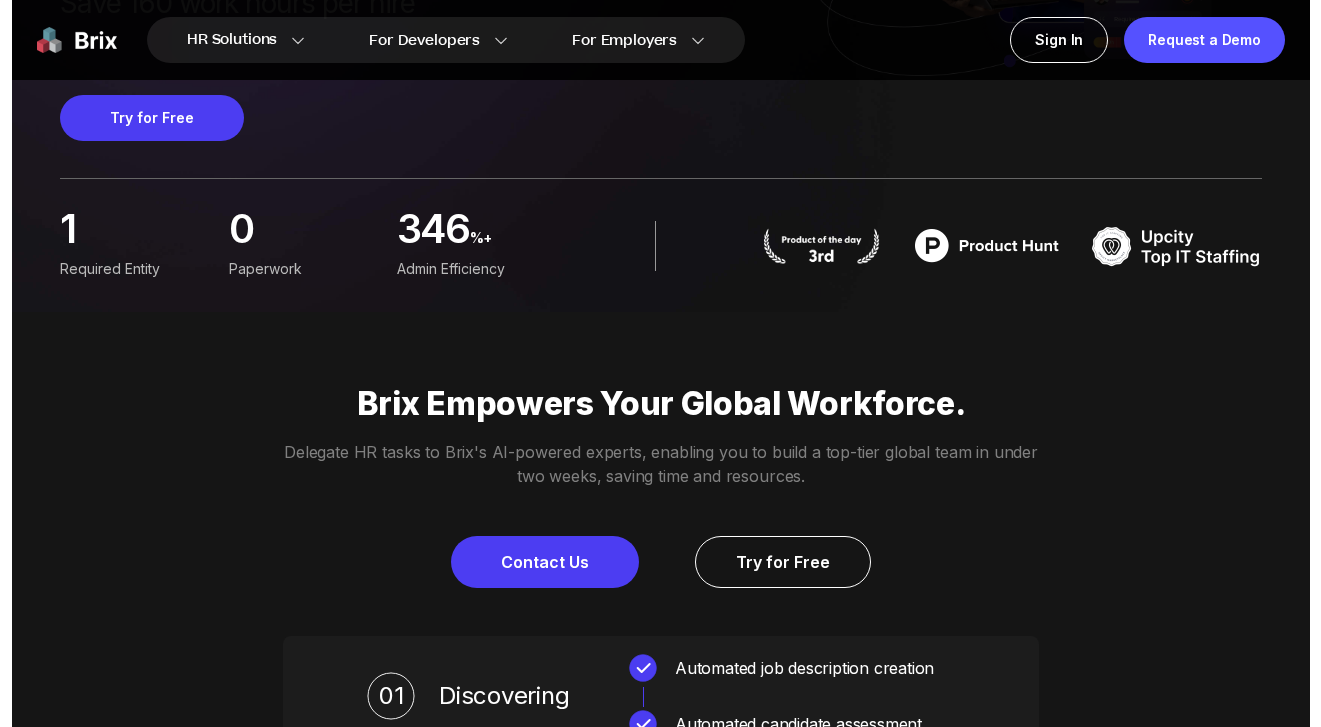 scroll, scrollTop: 0, scrollLeft: 0, axis: both 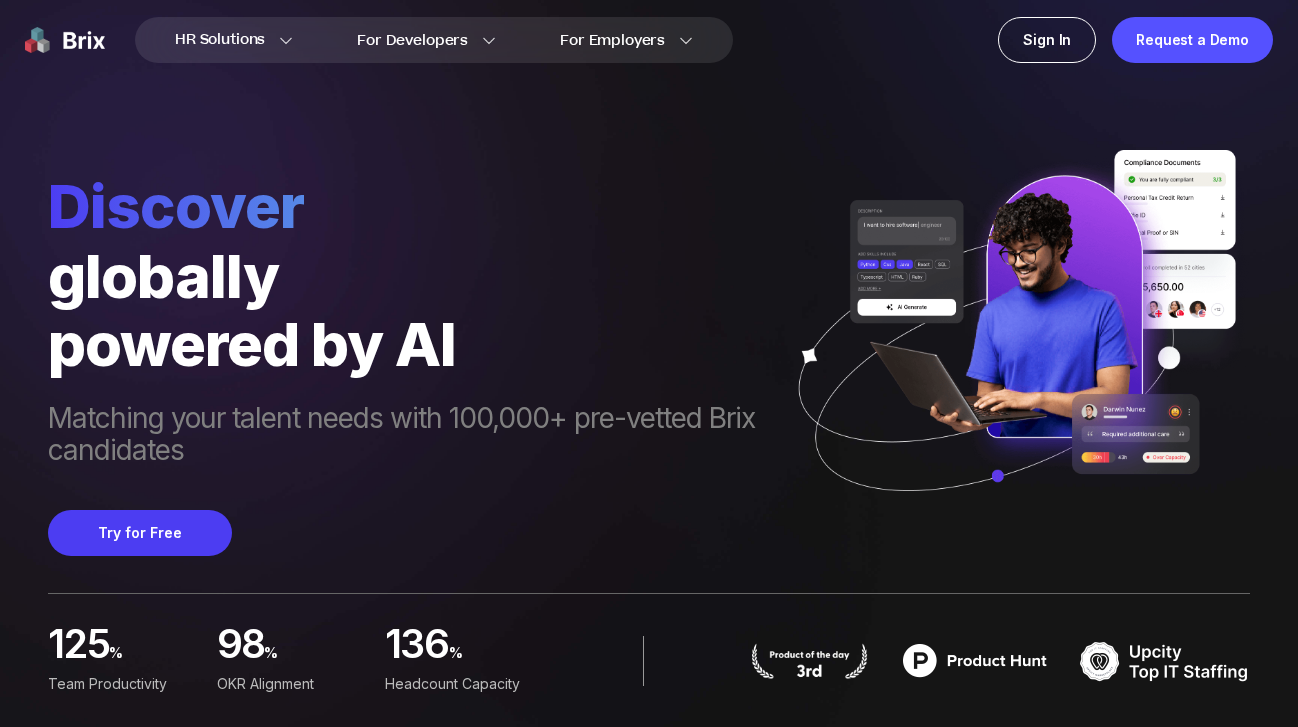 click on "Matching your talent needs with 100,000+ pre-vetted Brix candidates" at bounding box center (410, 436) 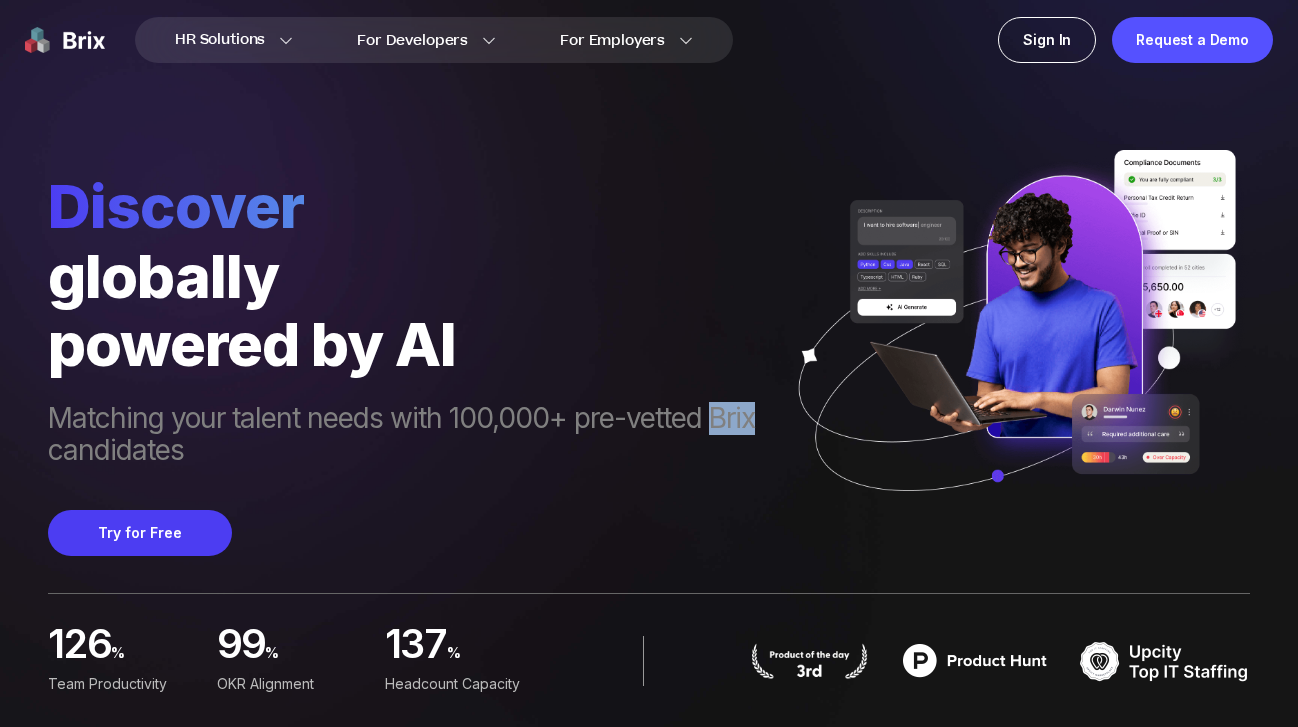 click on "Matching your talent needs with 100,000+ pre-vetted Brix candidates" at bounding box center (410, 436) 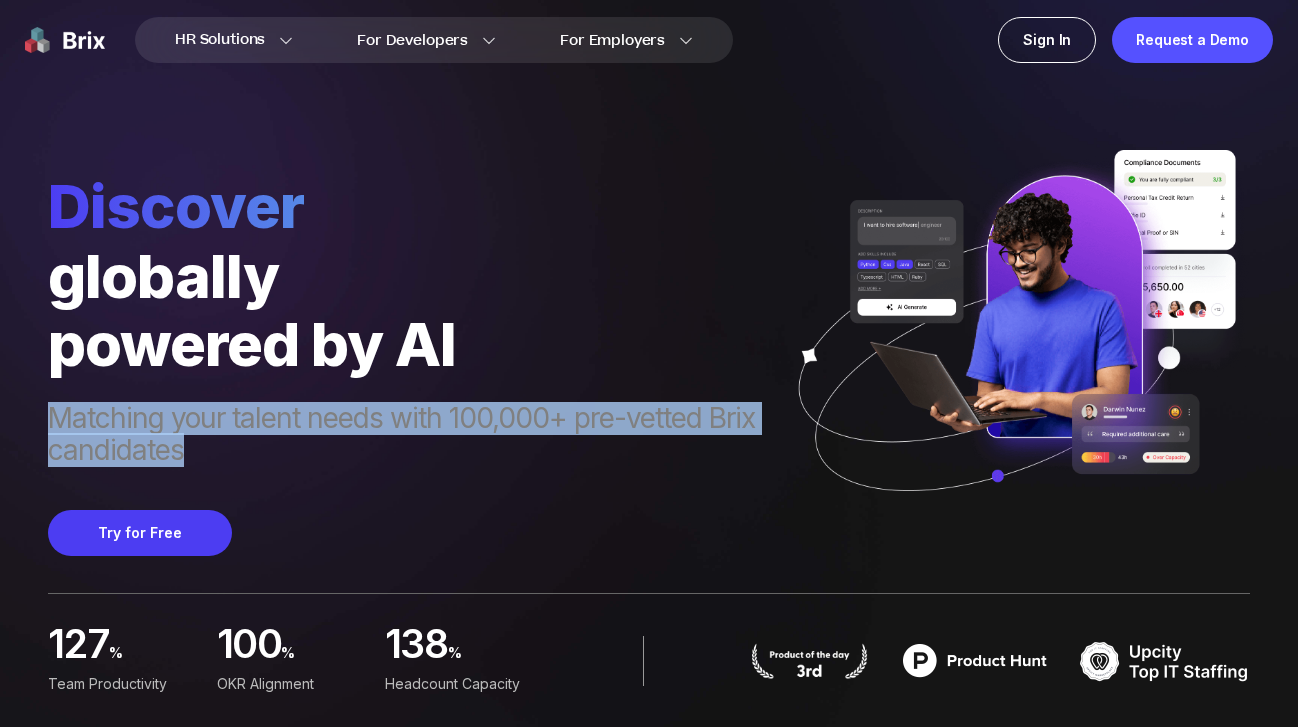 click on "Matching your talent needs with 100,000+ pre-vetted Brix candidates" at bounding box center (410, 436) 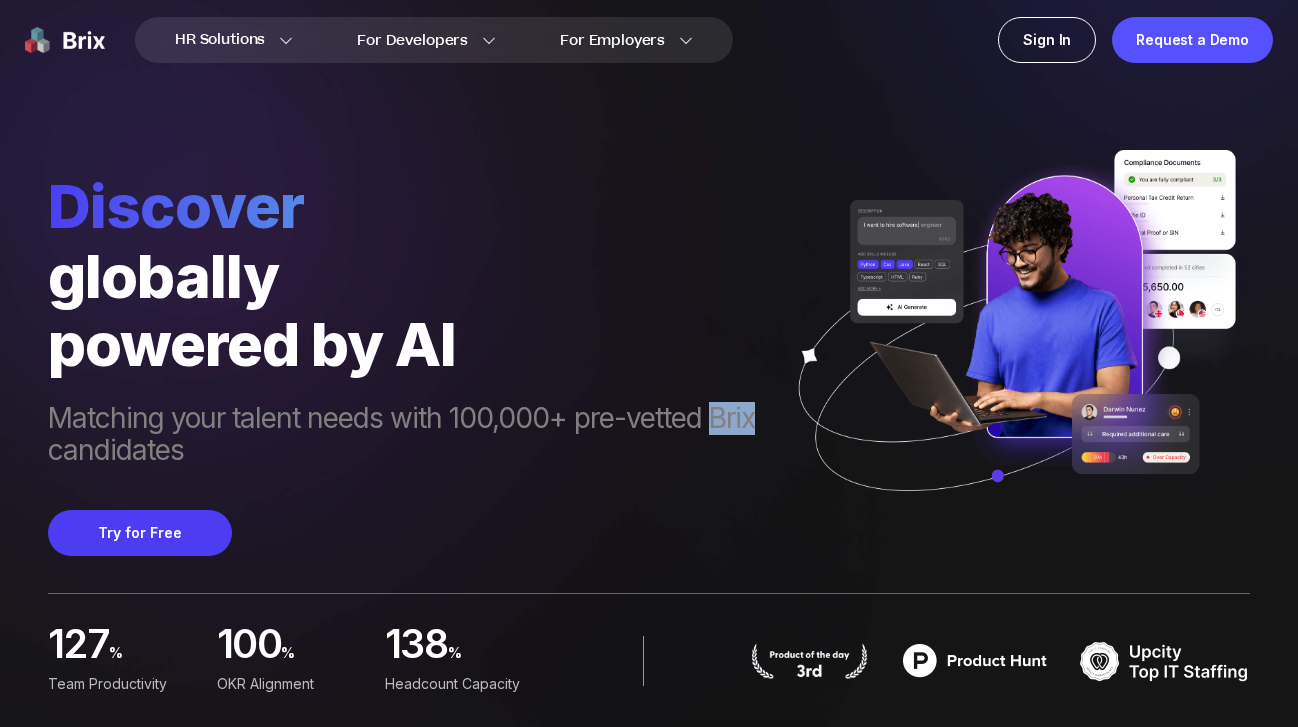 click on "Matching your talent needs with 100,000+ pre-vetted Brix candidates" at bounding box center [410, 436] 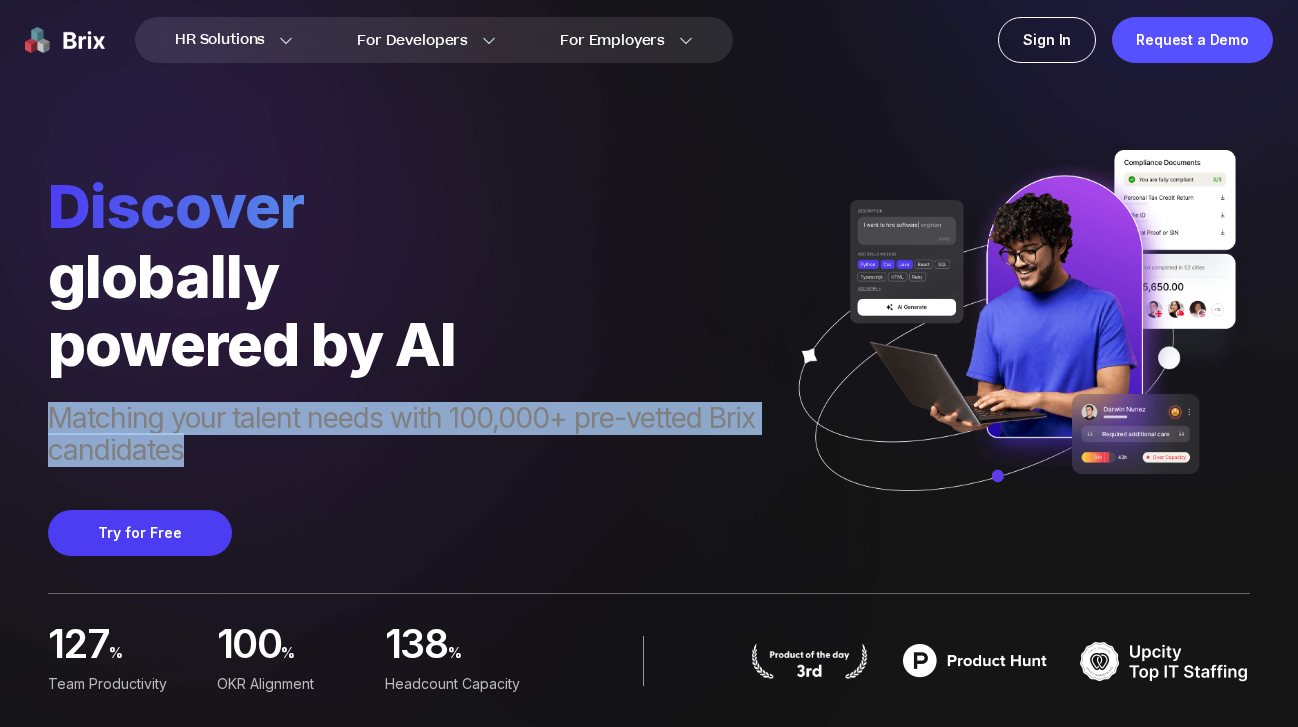 click on "Matching your talent needs with 100,000+ pre-vetted Brix candidates" at bounding box center [410, 436] 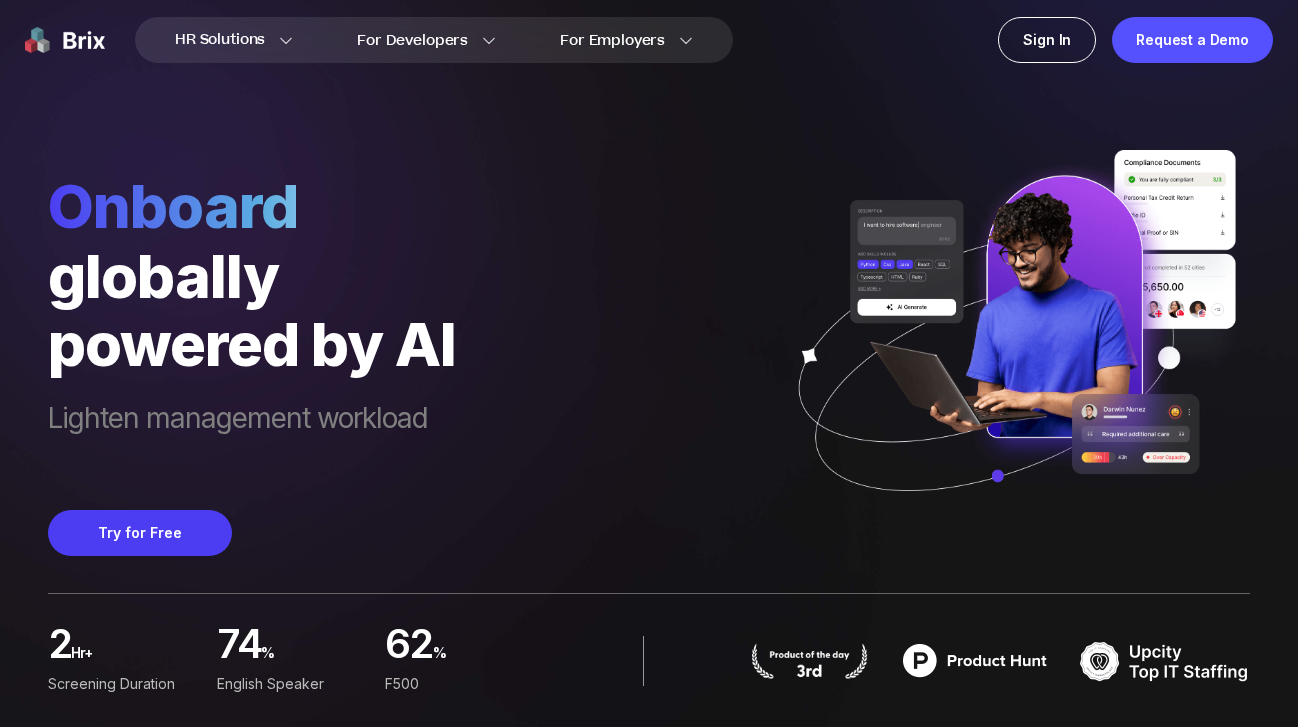 click on "Onboard globally powered by AI Lighten management workload Try for Free" at bounding box center (649, 278) 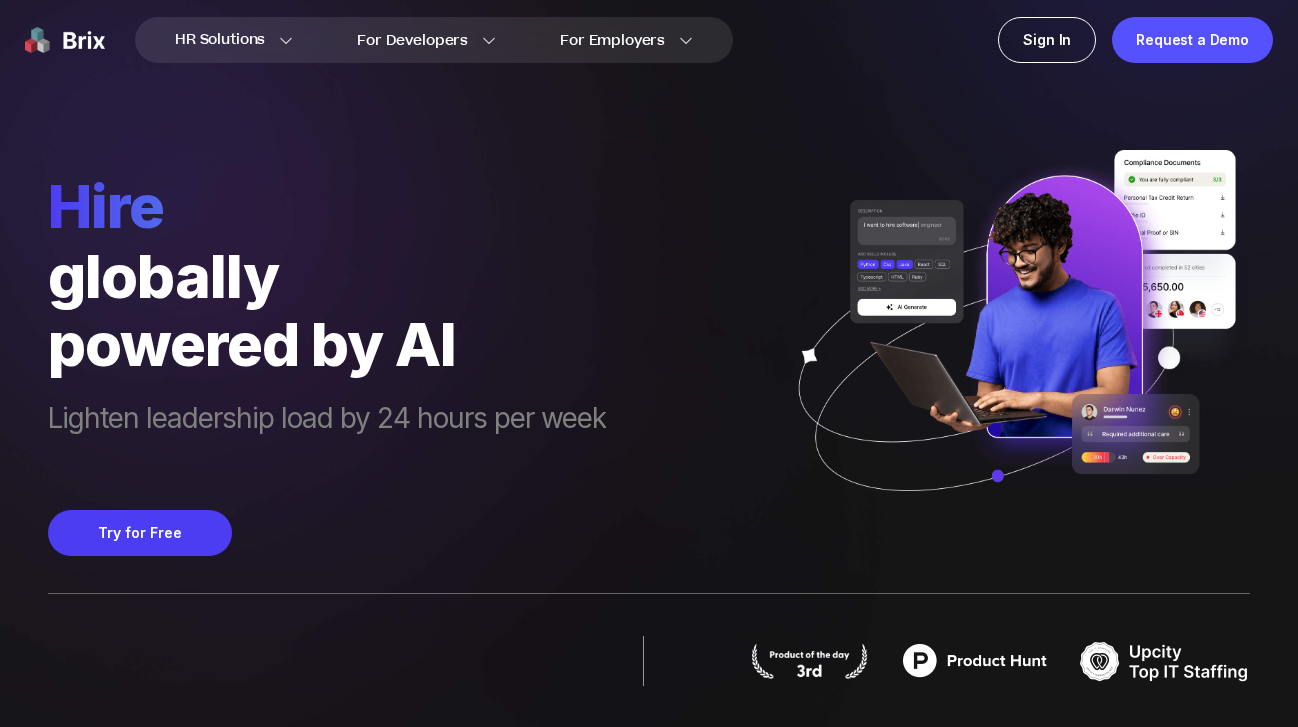 click on "hire globally powered by AI Lighten leadership load by 24 hours per week Try for Free" at bounding box center (649, 278) 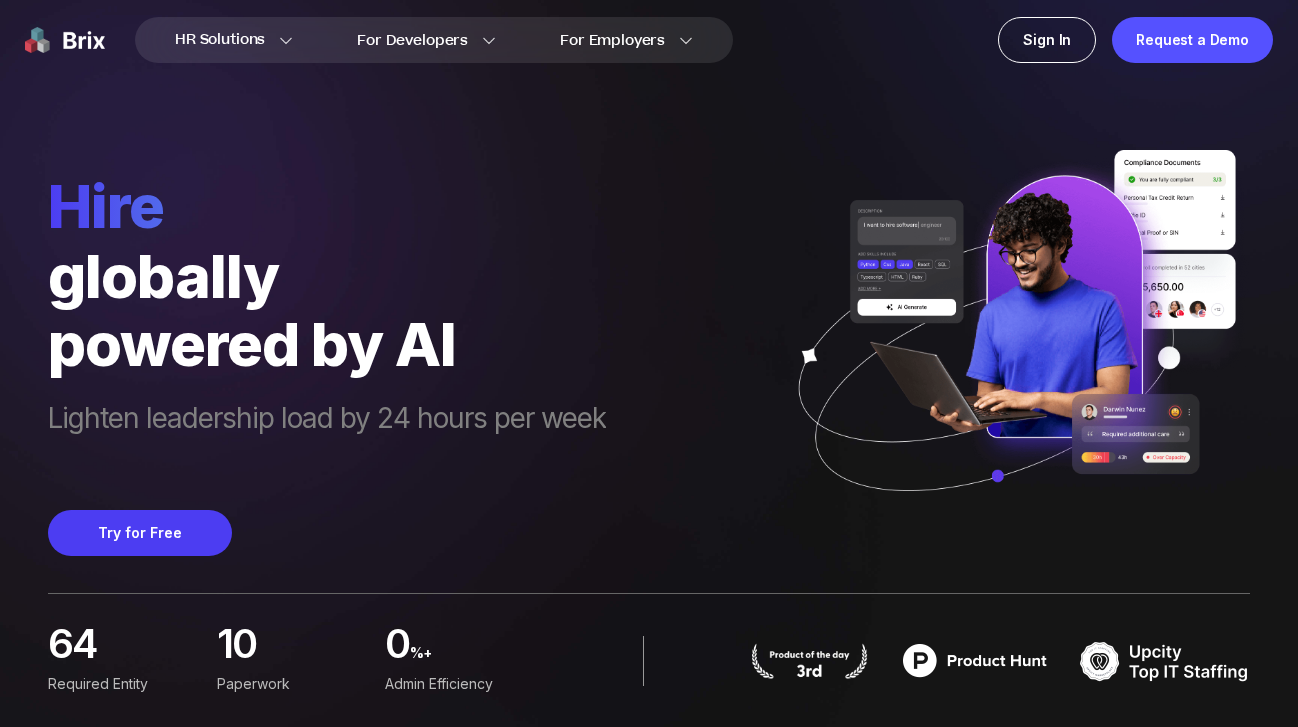 click on "hire globally powered by AI Lighten leadership load by 24 hours per week Try for Free" at bounding box center [649, 278] 